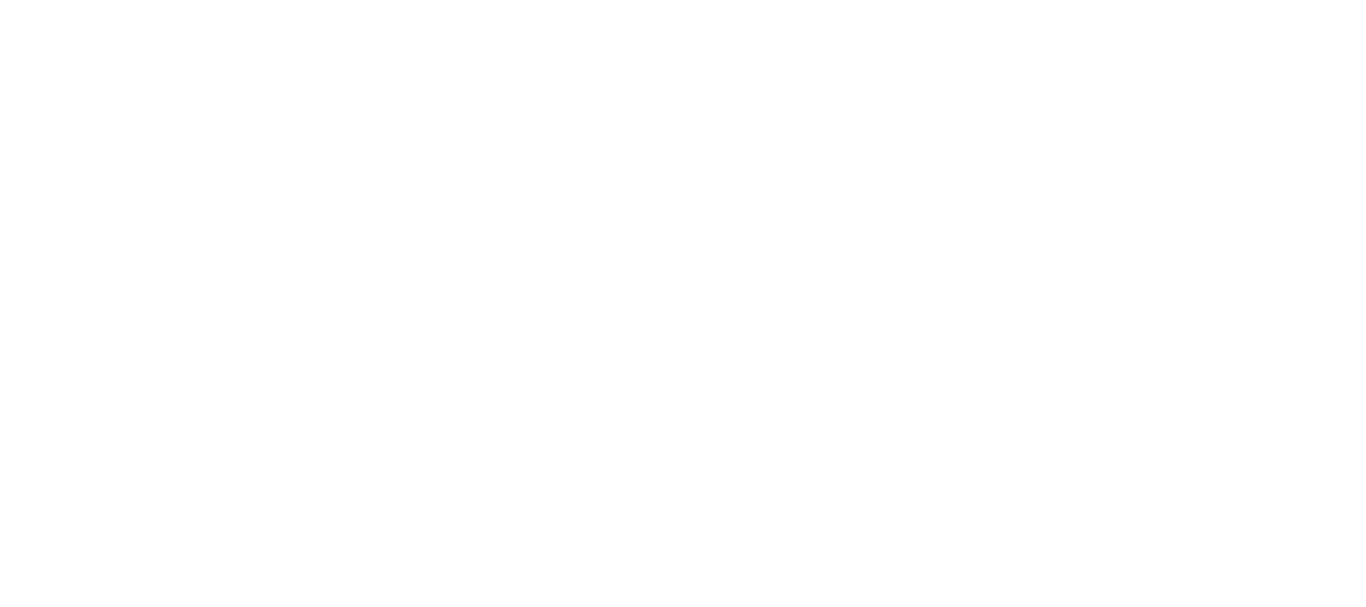 scroll, scrollTop: 0, scrollLeft: 0, axis: both 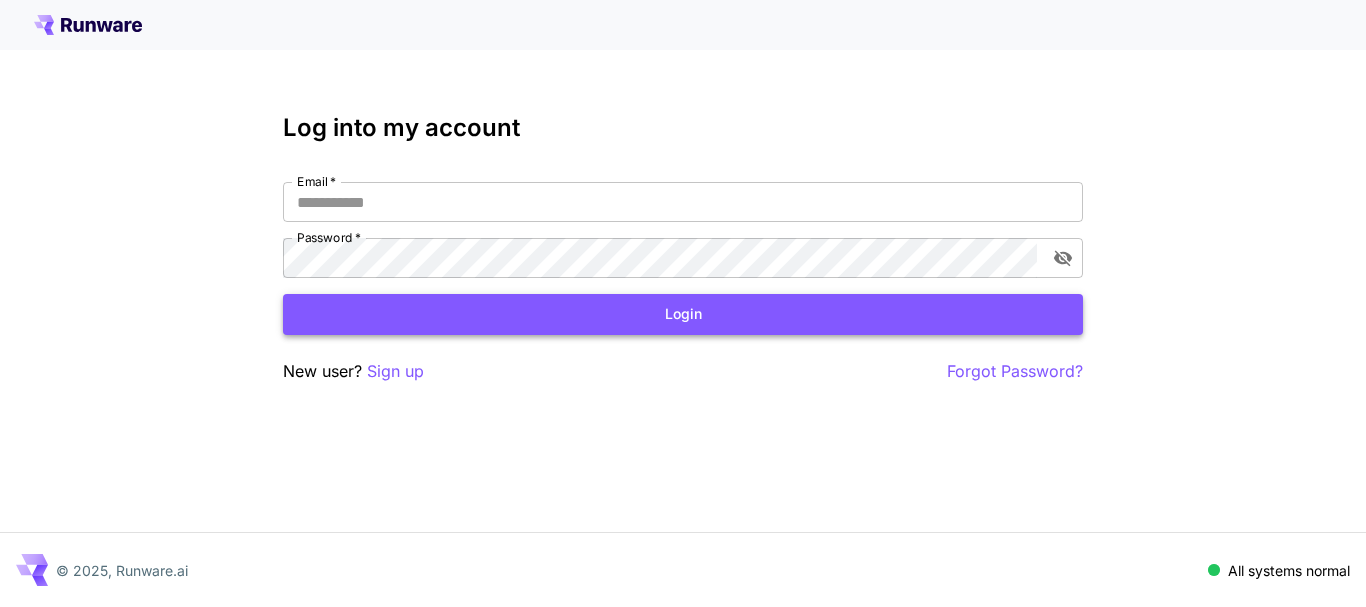 type on "**********" 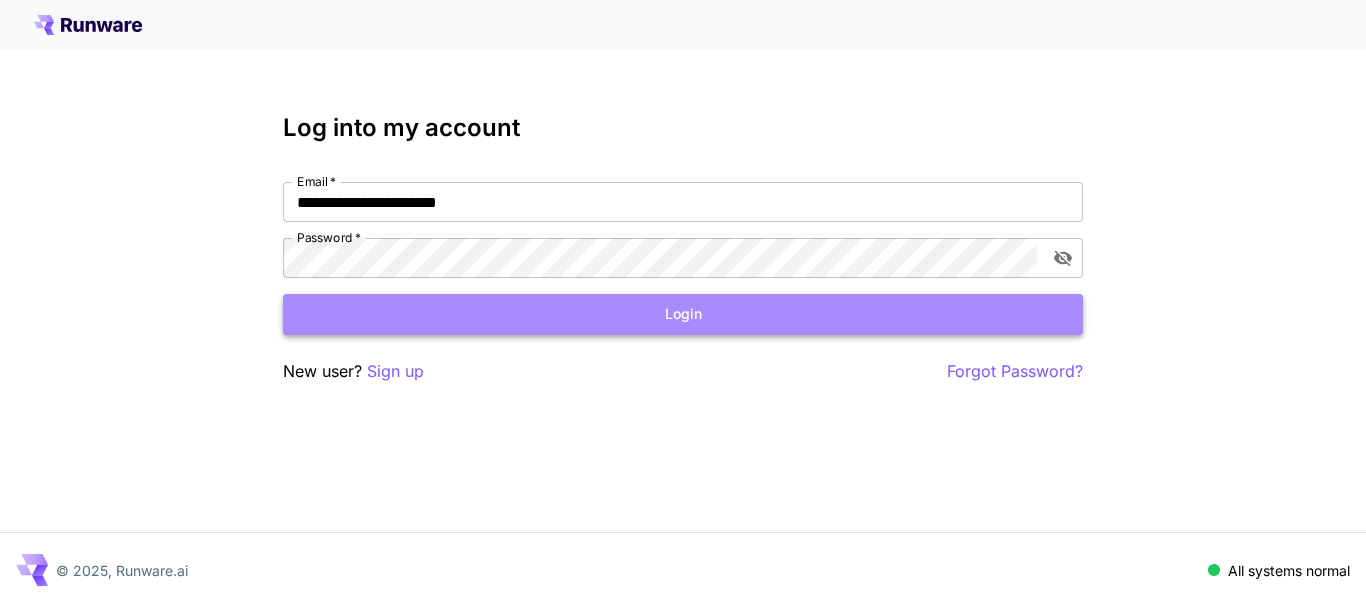 click on "Login" at bounding box center [683, 314] 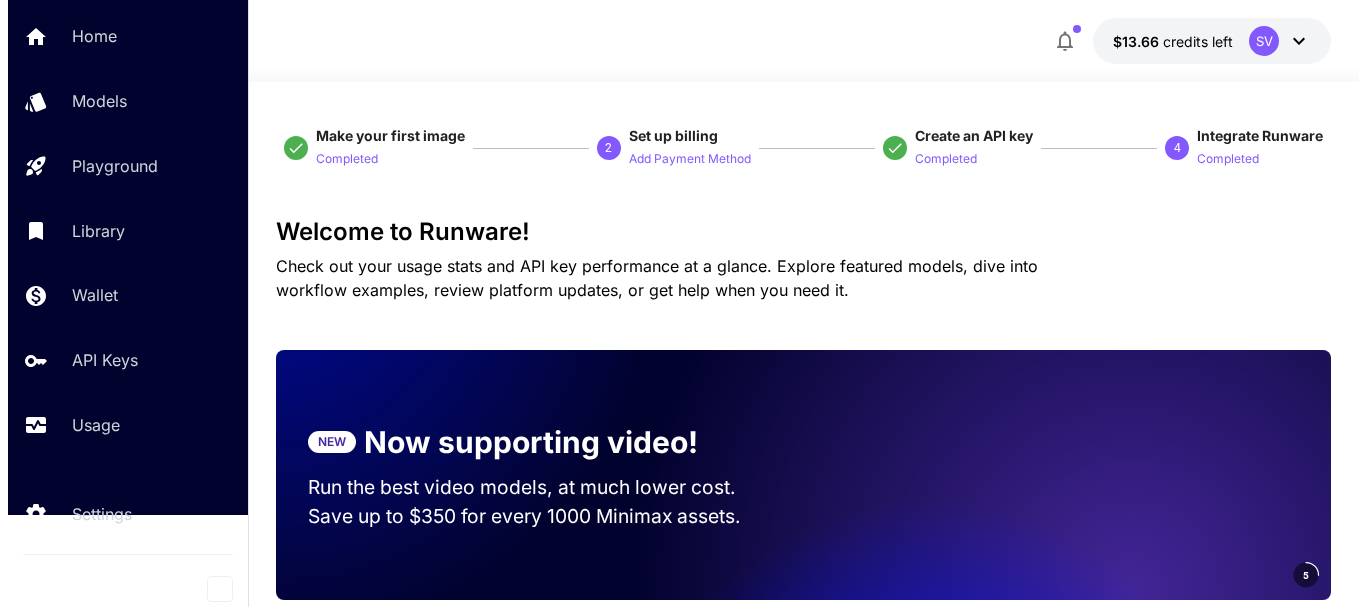 scroll, scrollTop: 92, scrollLeft: 0, axis: vertical 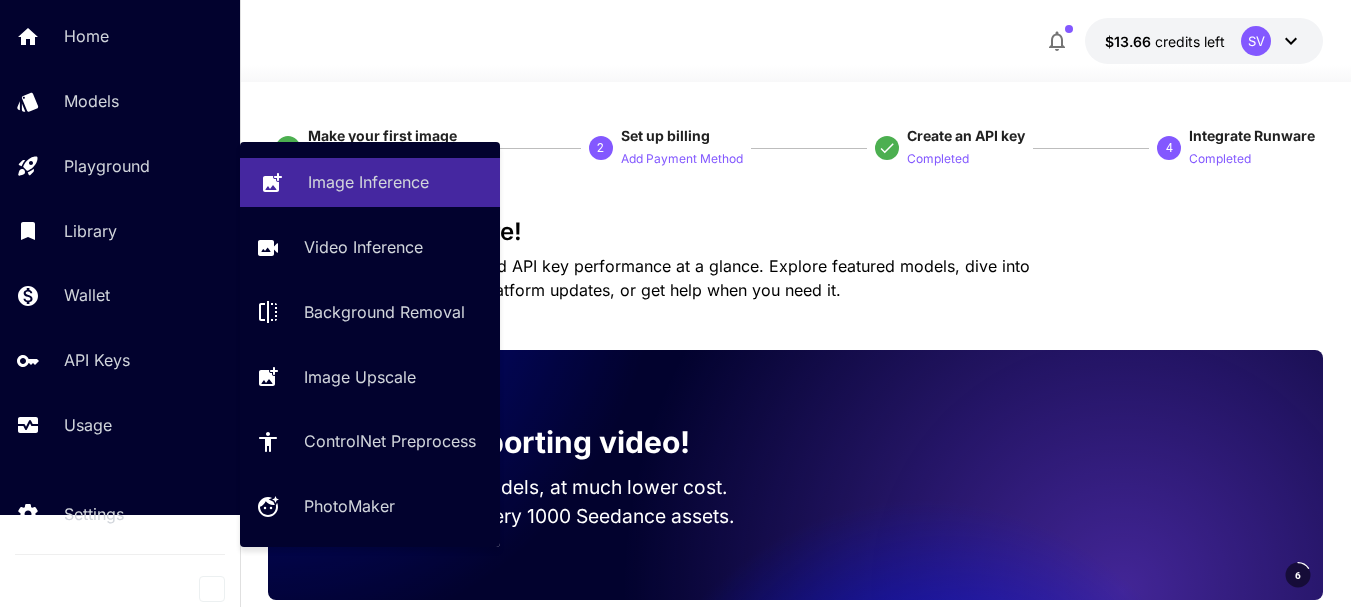 click on "Image Inference" at bounding box center (368, 182) 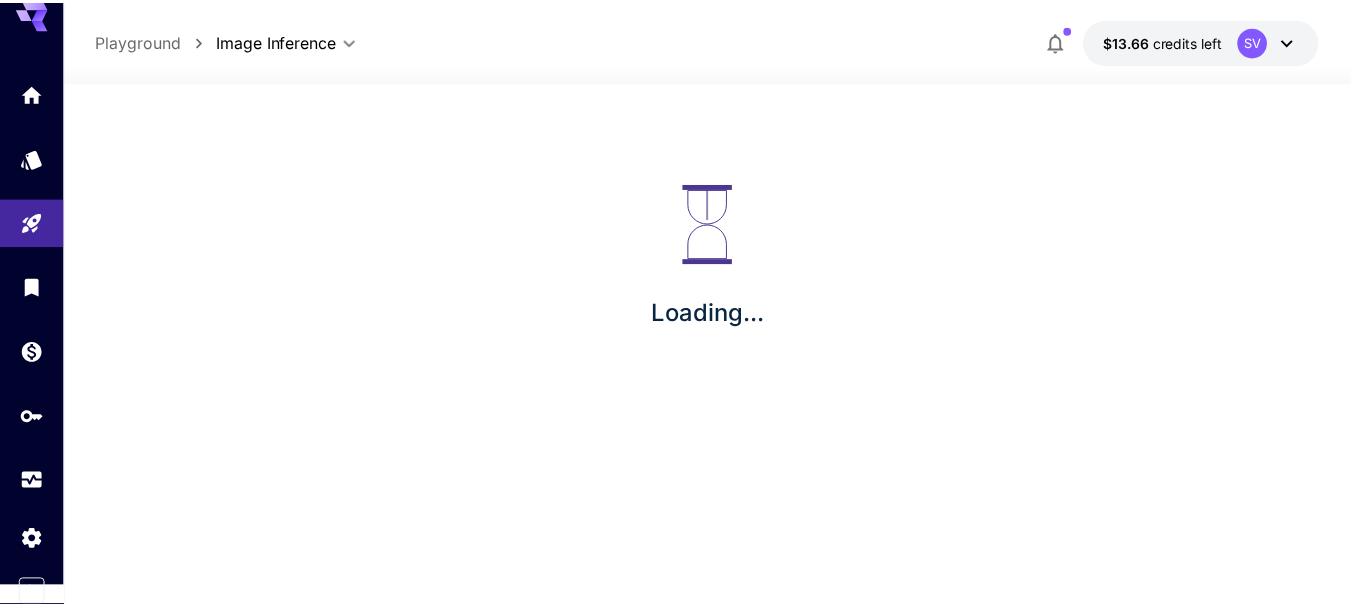 scroll, scrollTop: 19, scrollLeft: 0, axis: vertical 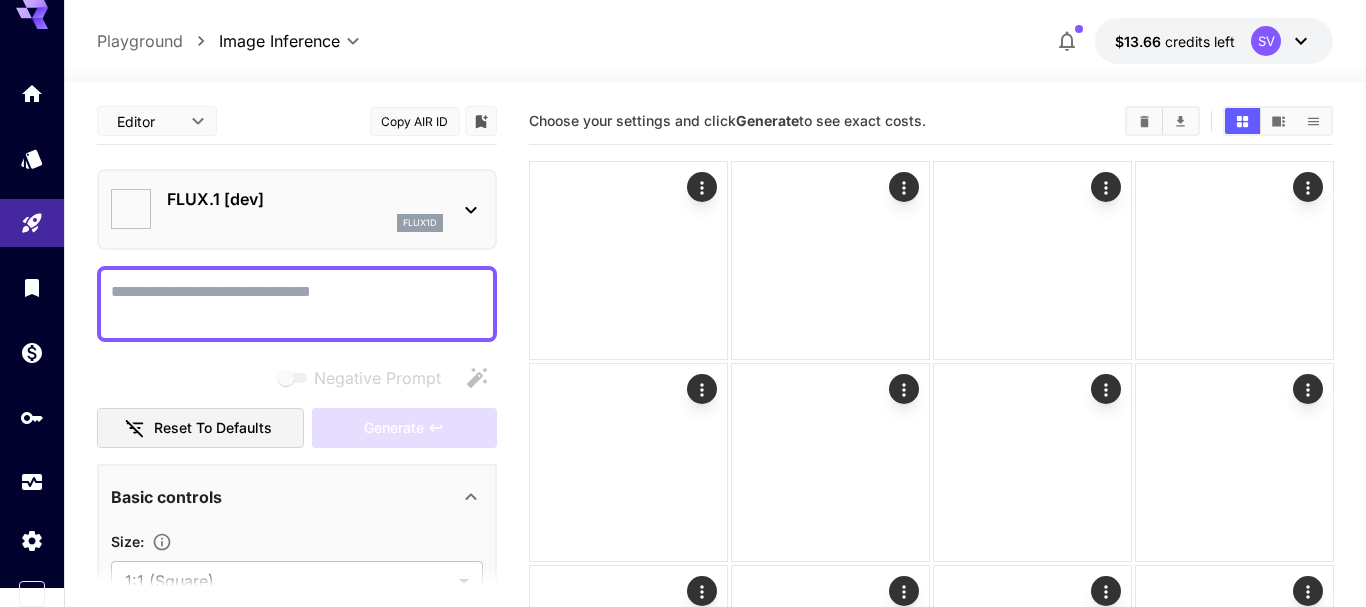 type on "**********" 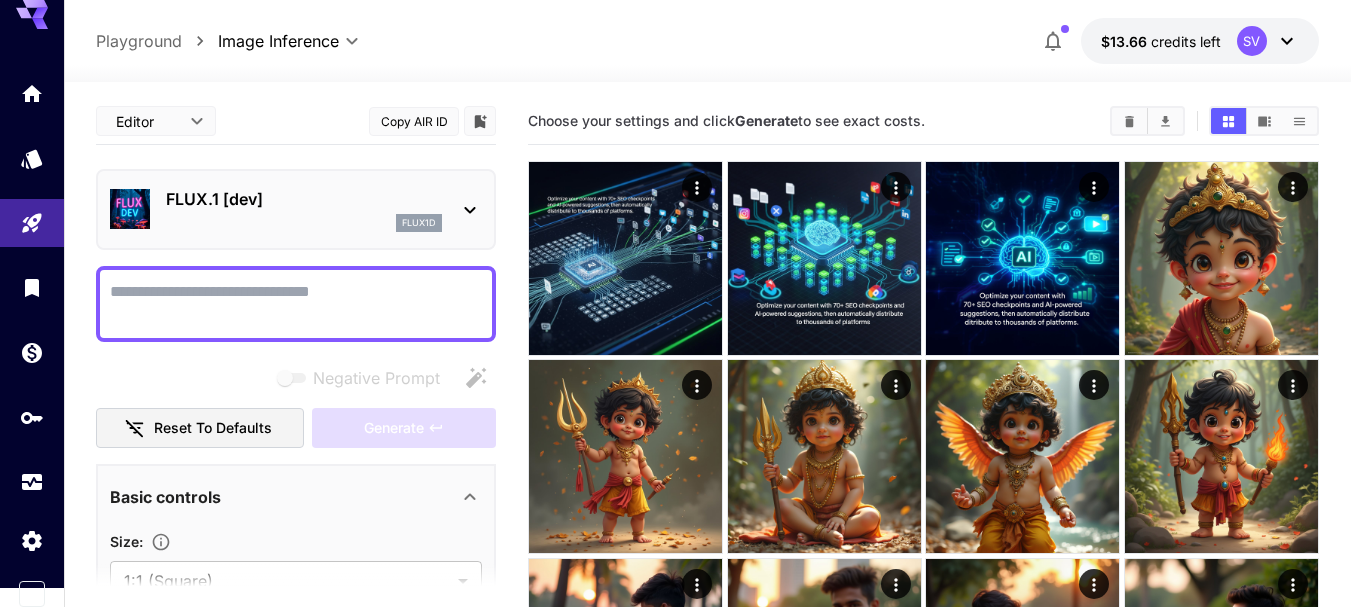 paste on "**********" 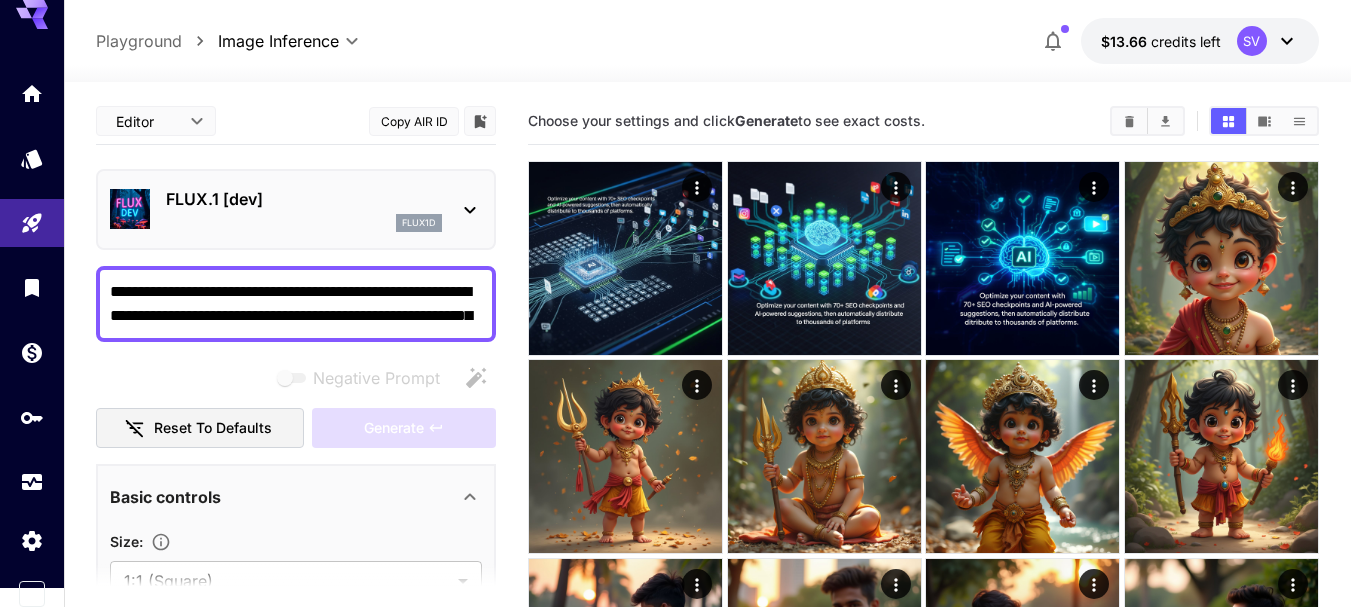 scroll, scrollTop: 7, scrollLeft: 0, axis: vertical 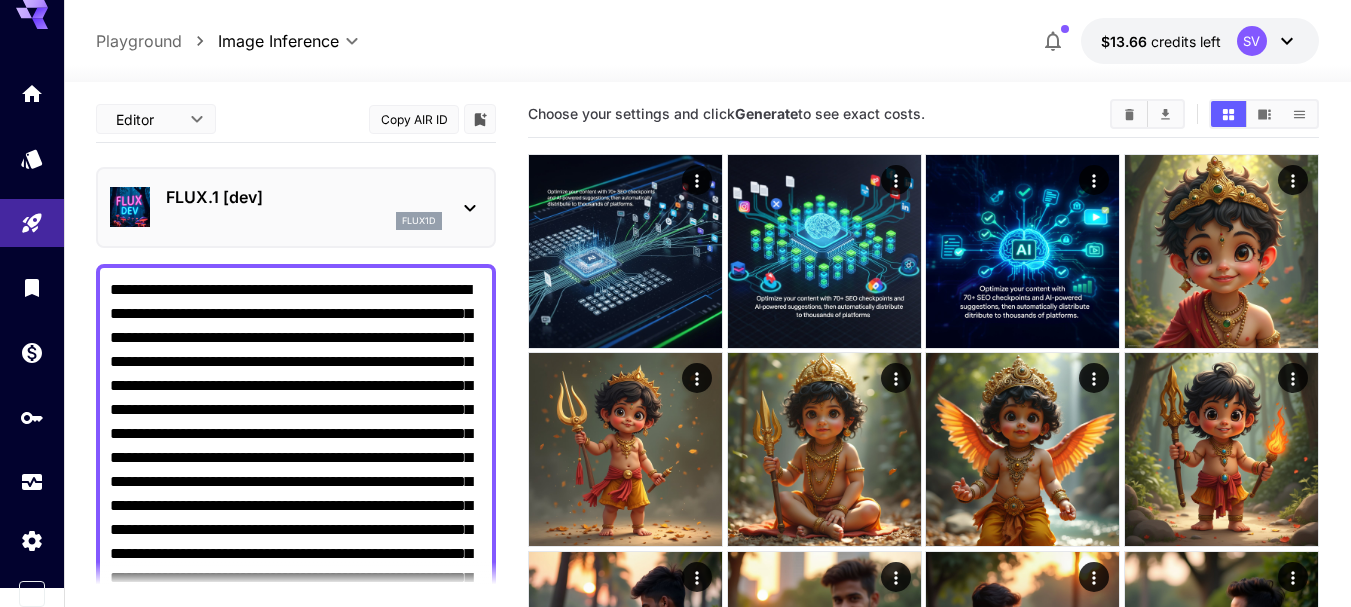 type on "**********" 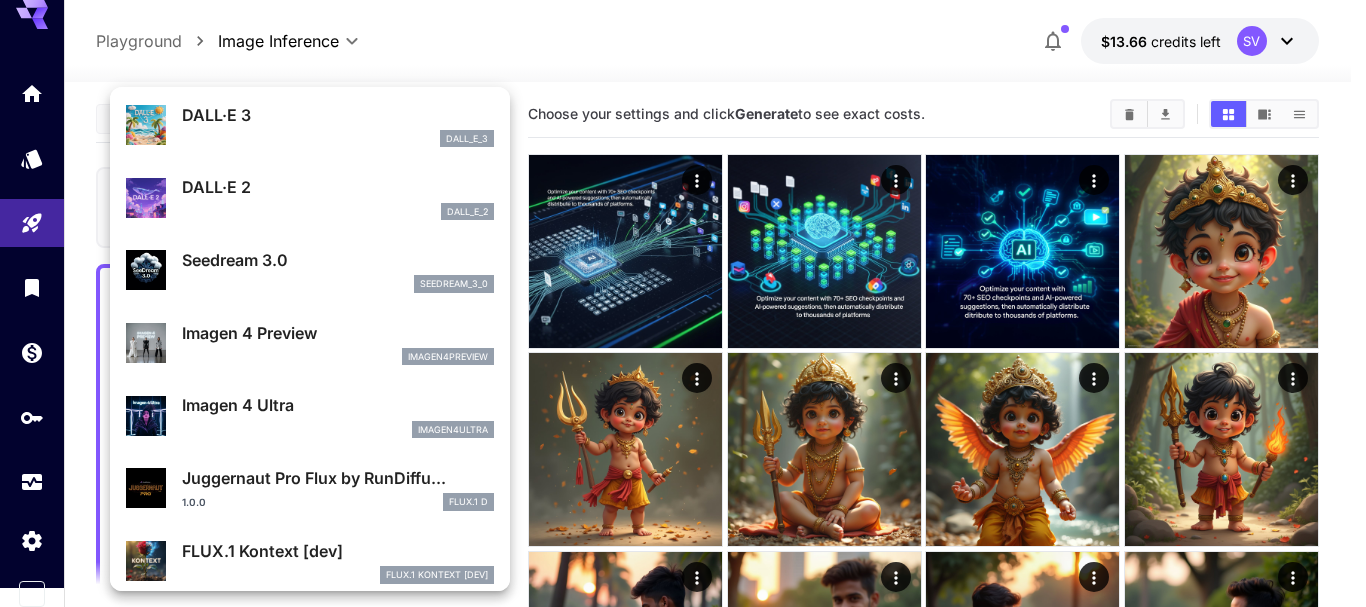 scroll, scrollTop: 362, scrollLeft: 0, axis: vertical 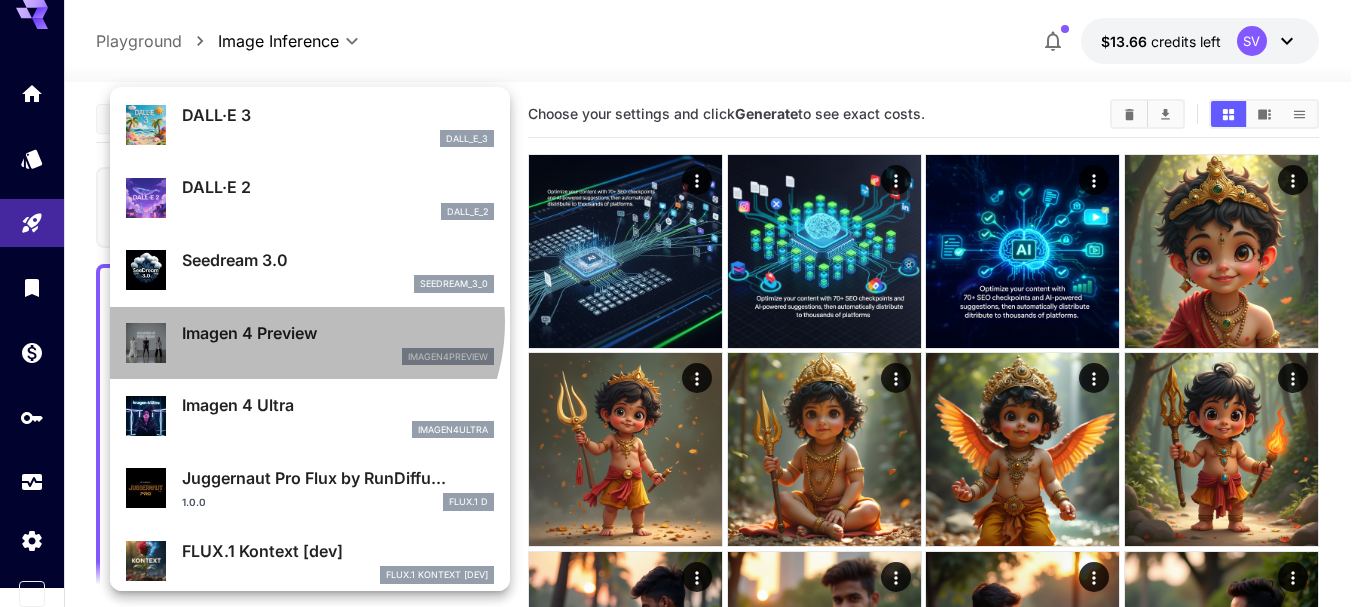 click on "Imagen 4 Preview" at bounding box center (338, 333) 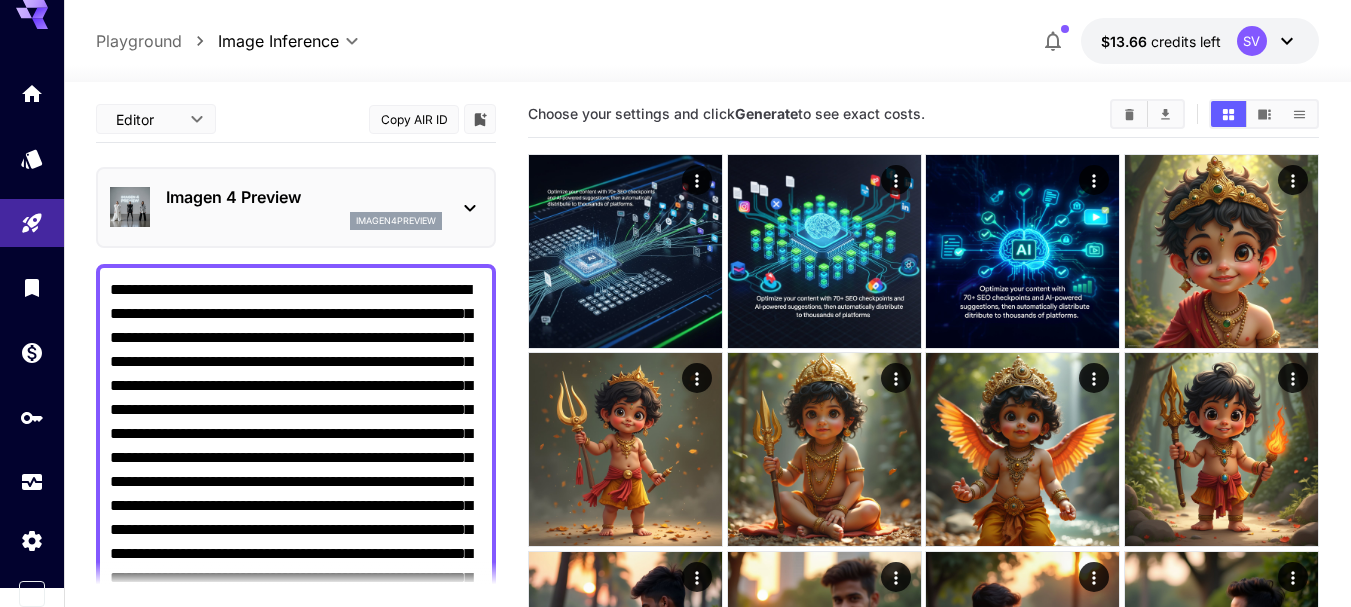 click on "imagen4preview" at bounding box center [304, 221] 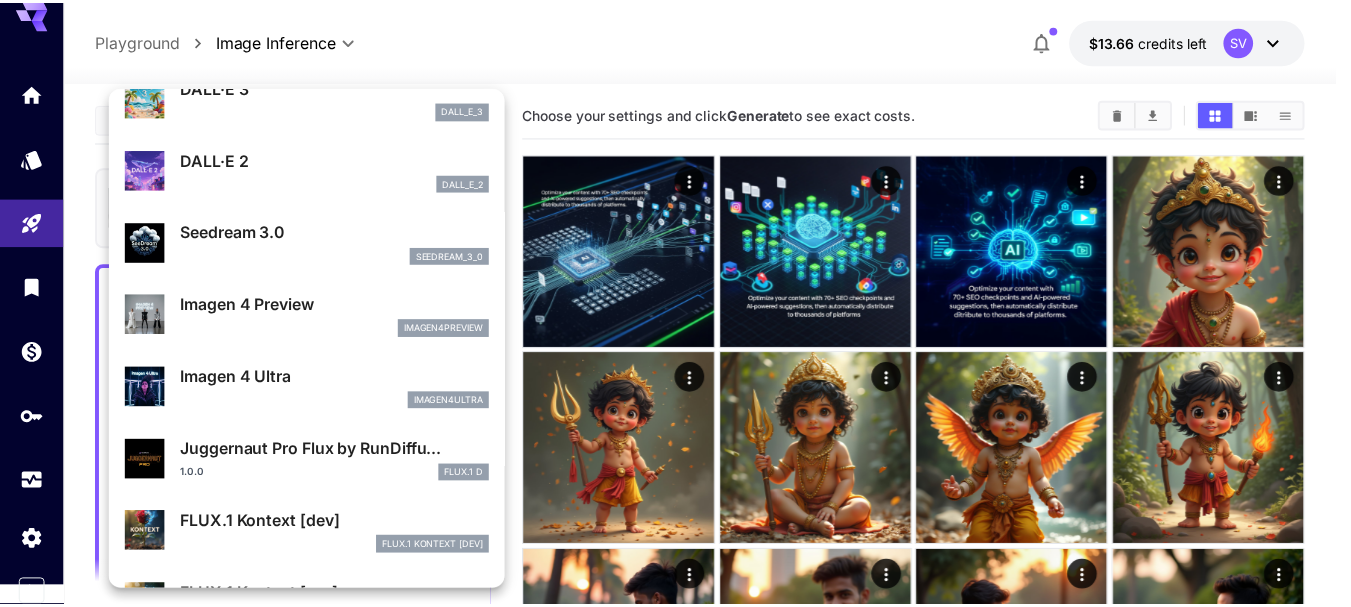 scroll, scrollTop: 390, scrollLeft: 0, axis: vertical 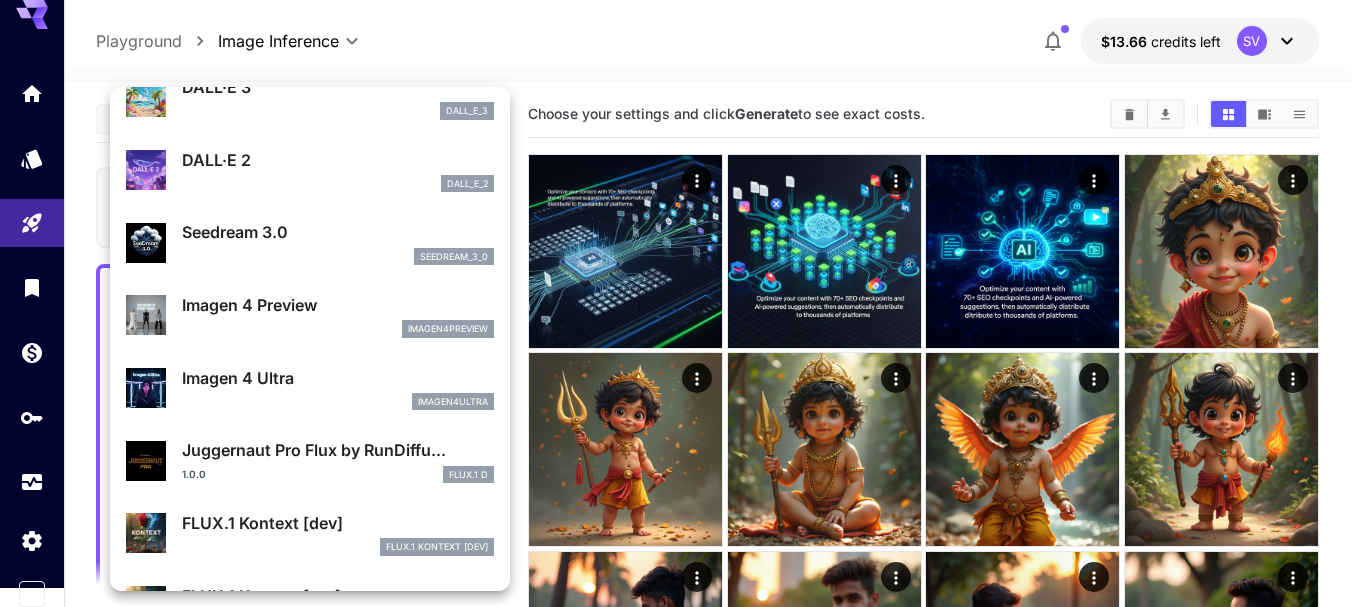 click on "imagen4ultra" at bounding box center (338, 402) 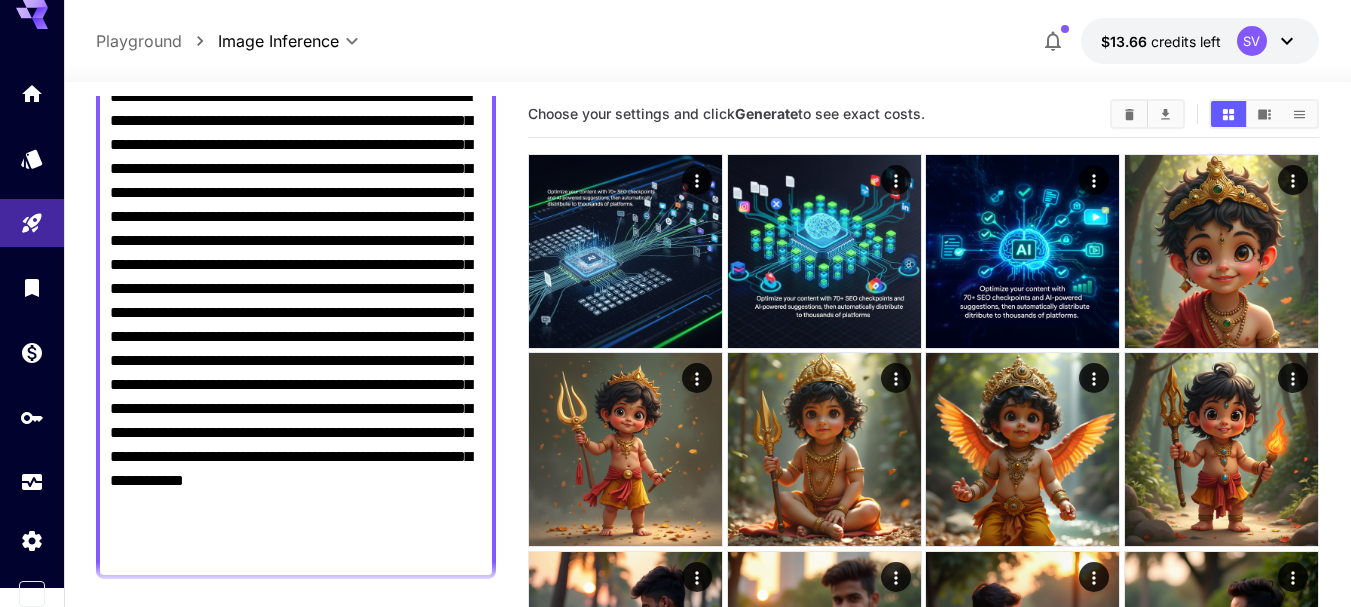 scroll, scrollTop: 503, scrollLeft: 0, axis: vertical 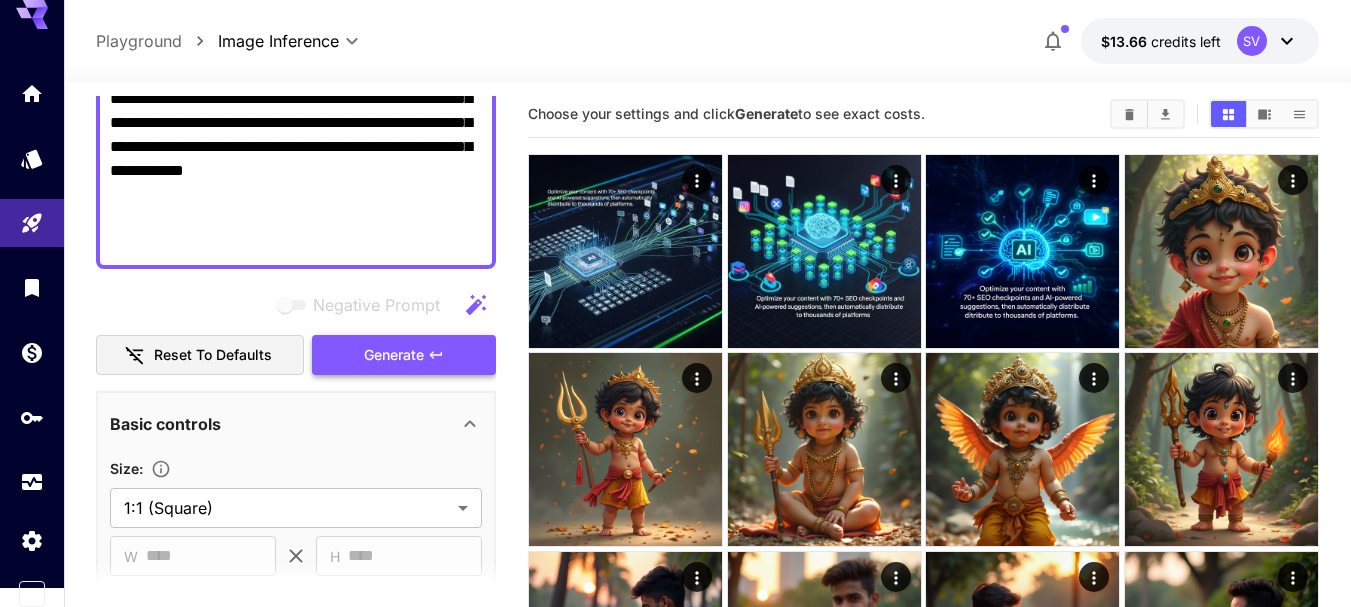 click on "Generate" at bounding box center (394, 355) 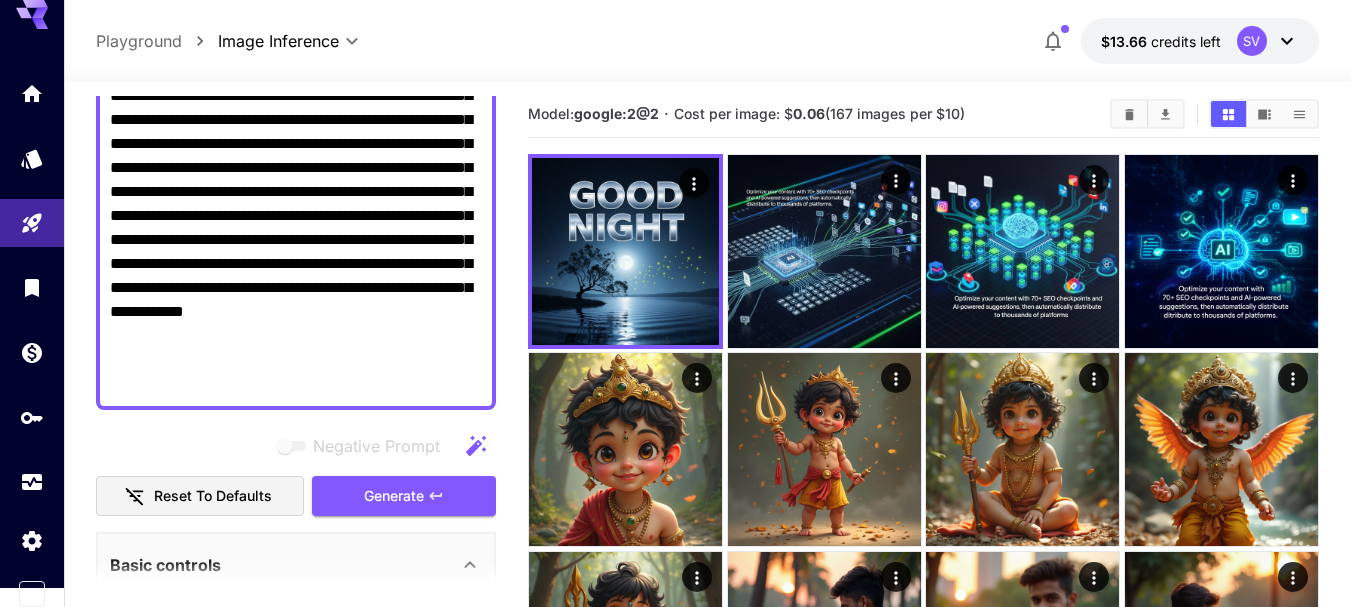 scroll, scrollTop: 0, scrollLeft: 0, axis: both 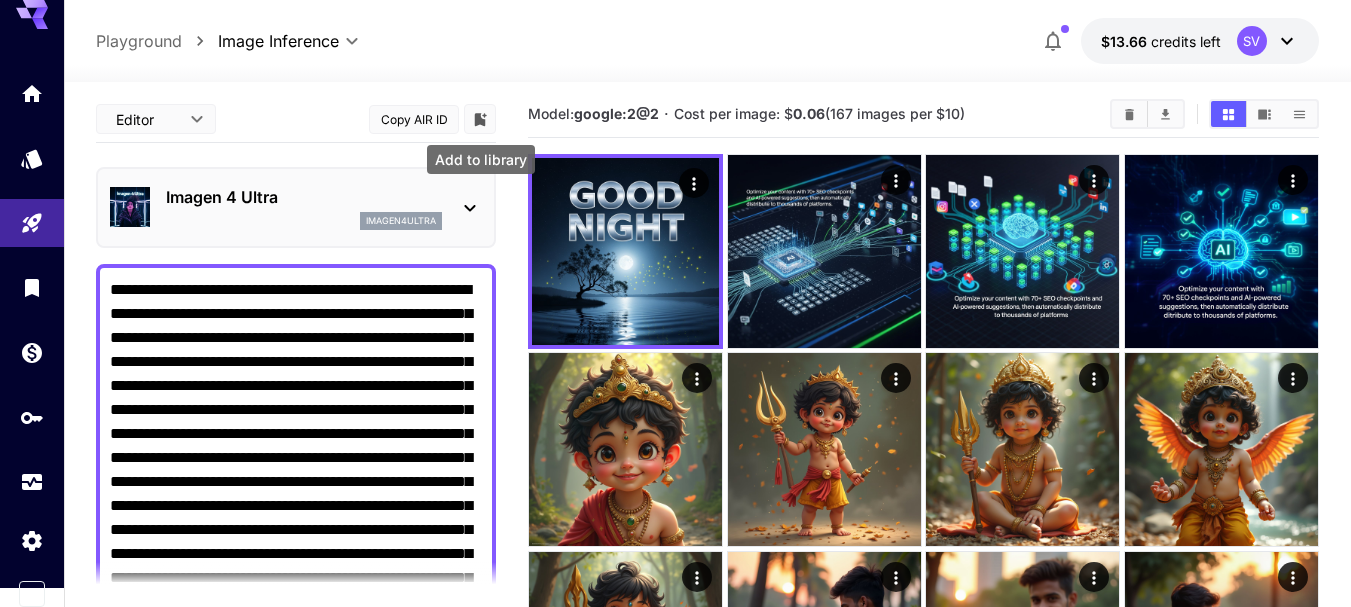 click 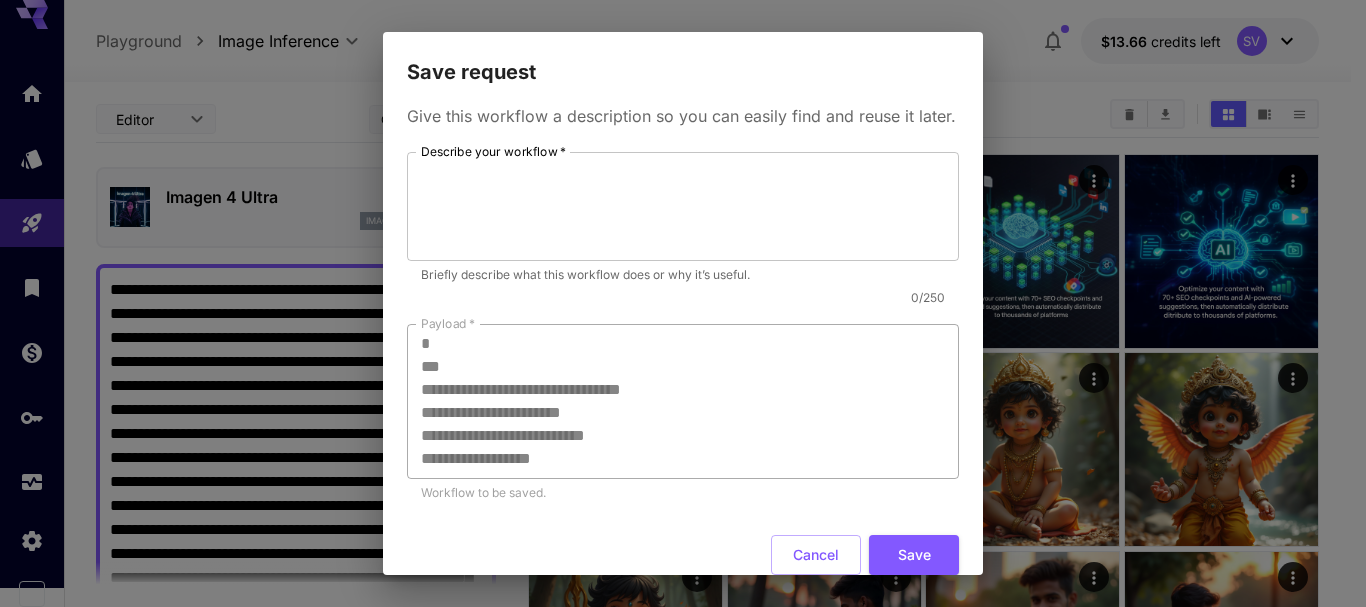type 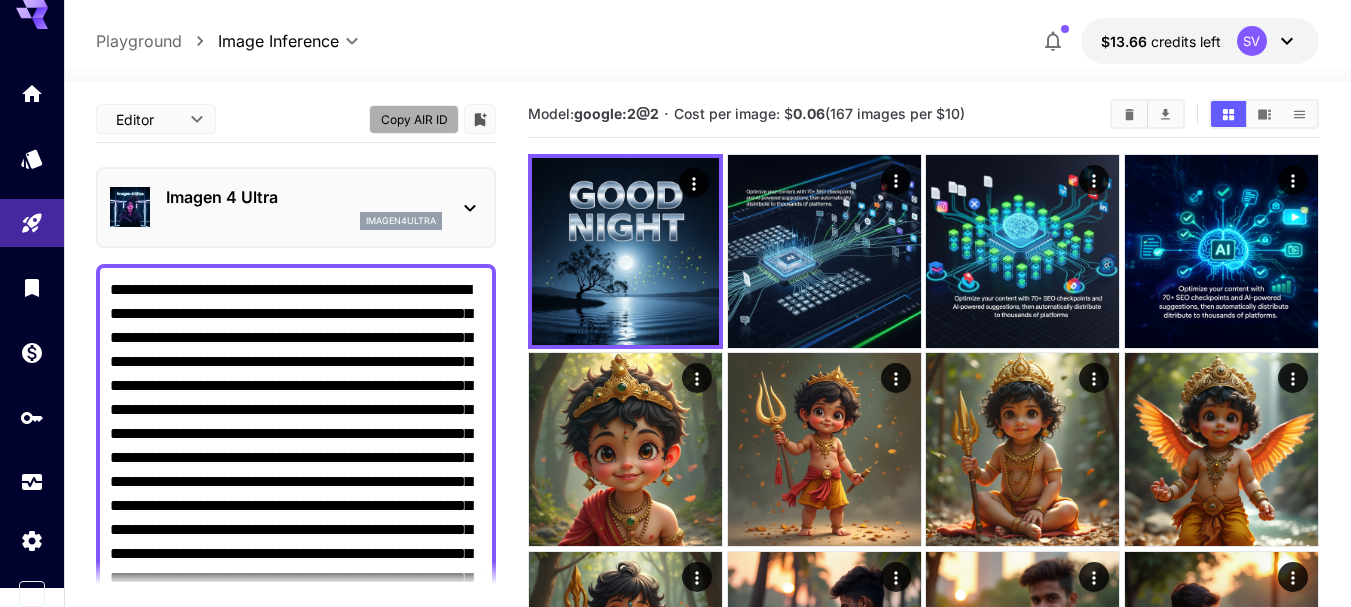 click on "Copy AIR ID" at bounding box center [414, 119] 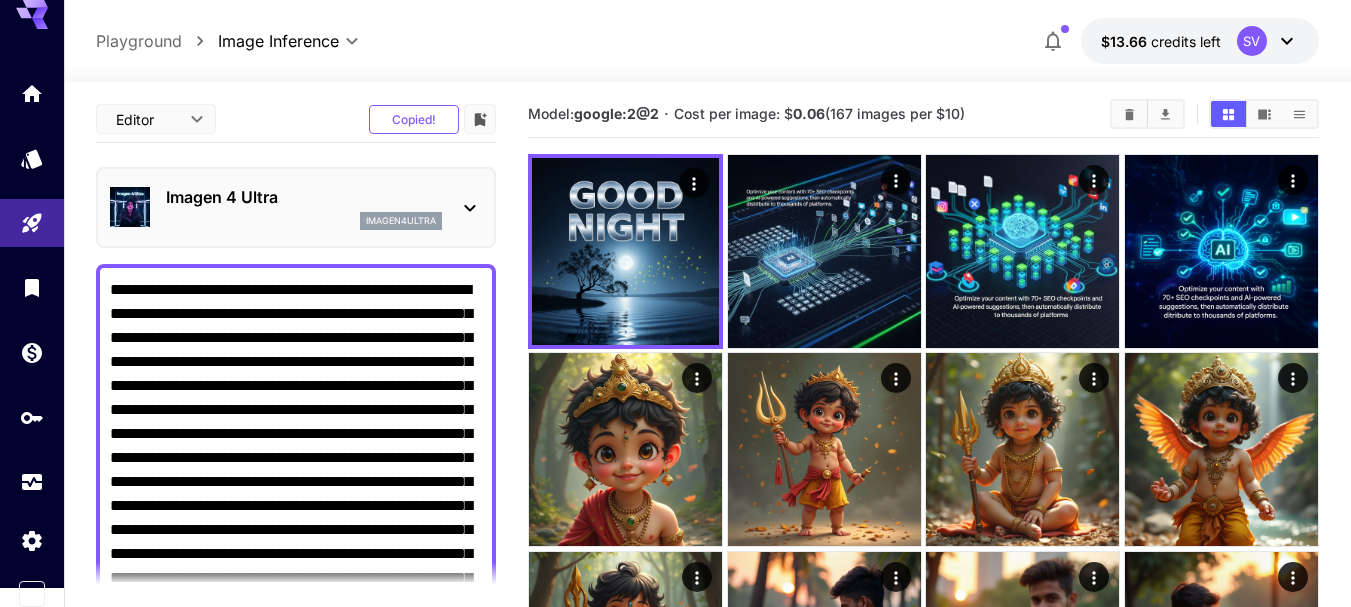 type 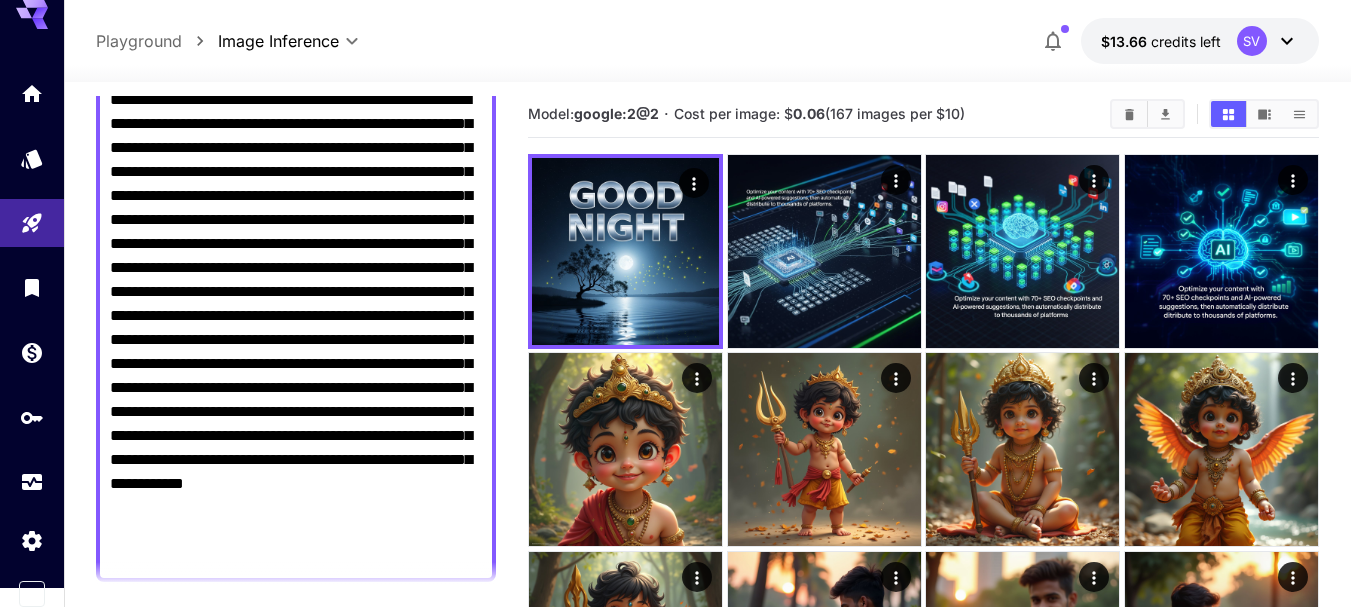 scroll, scrollTop: 190, scrollLeft: 0, axis: vertical 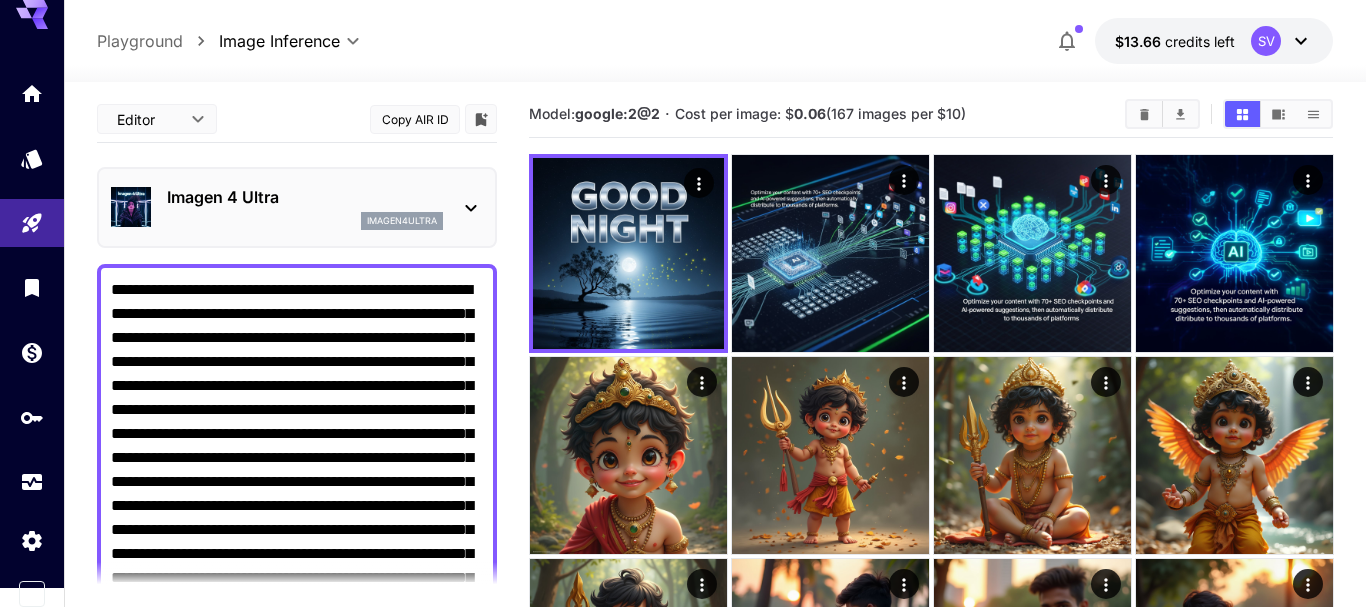 click on "**********" at bounding box center [683, 1819] 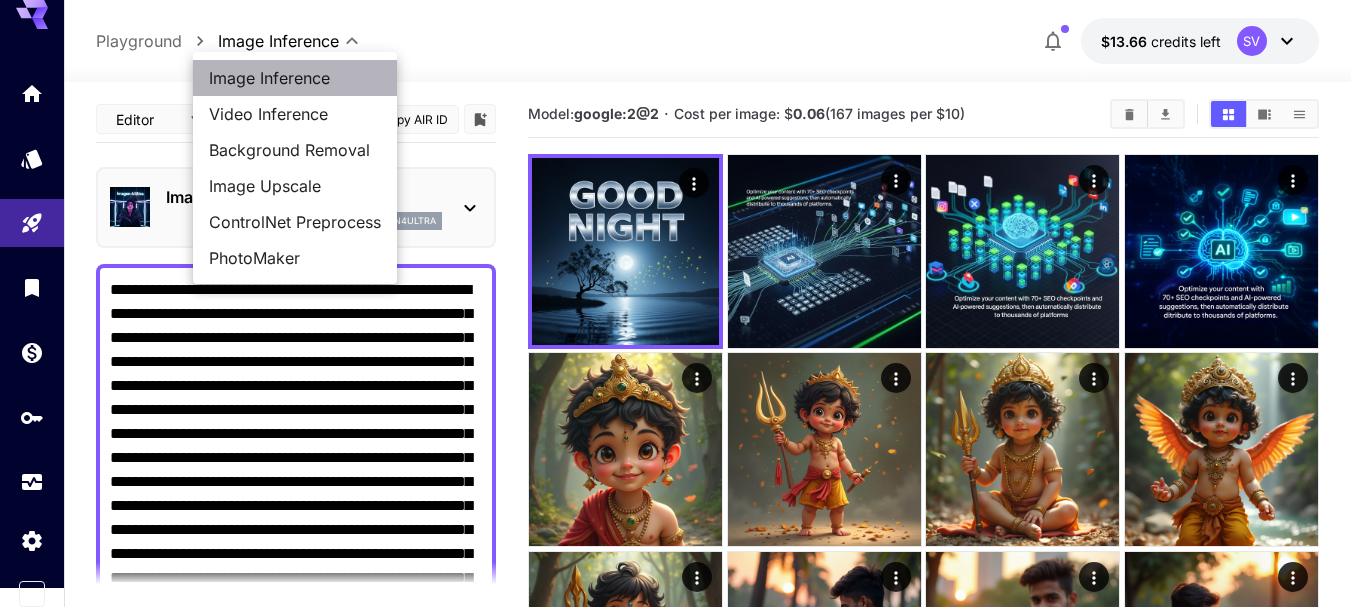 click on "Image Inference" at bounding box center [295, 78] 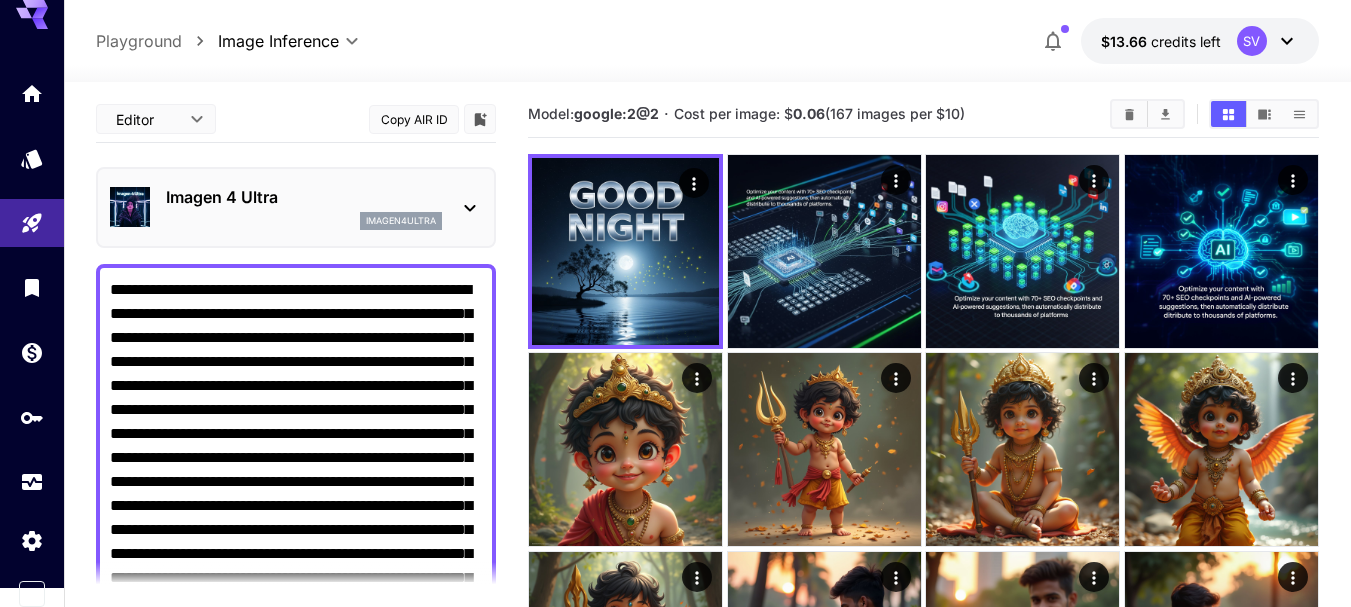 click on "Imagen 4 Ultra" at bounding box center [304, 197] 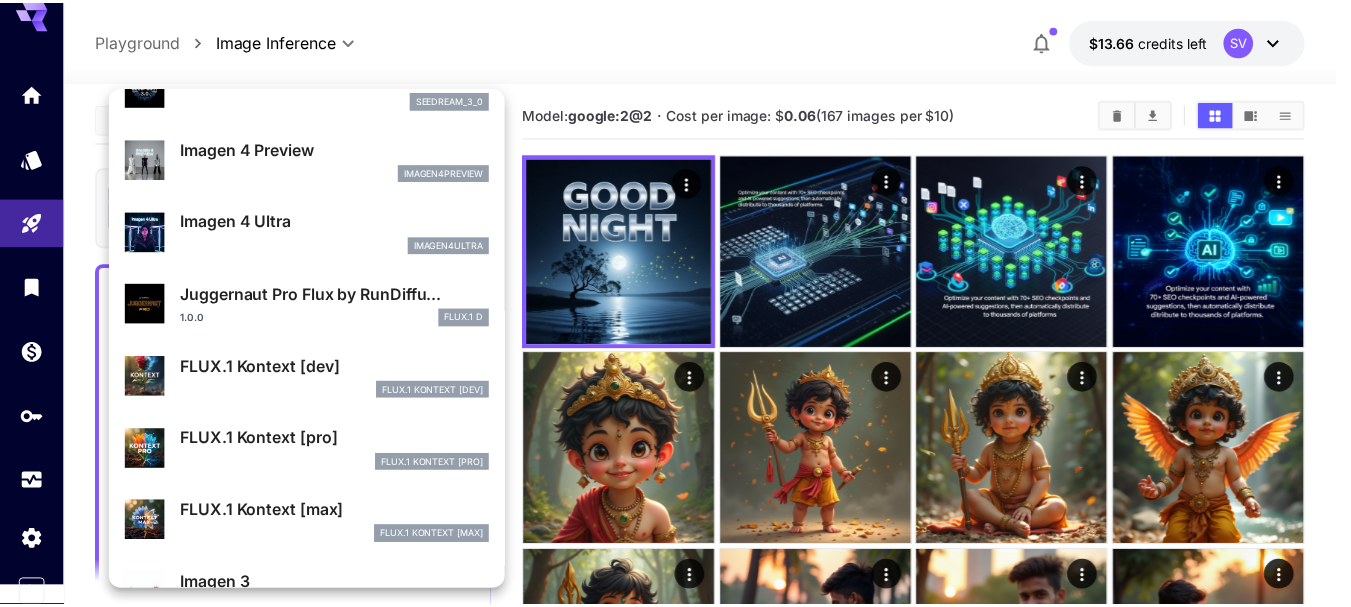 scroll, scrollTop: 550, scrollLeft: 0, axis: vertical 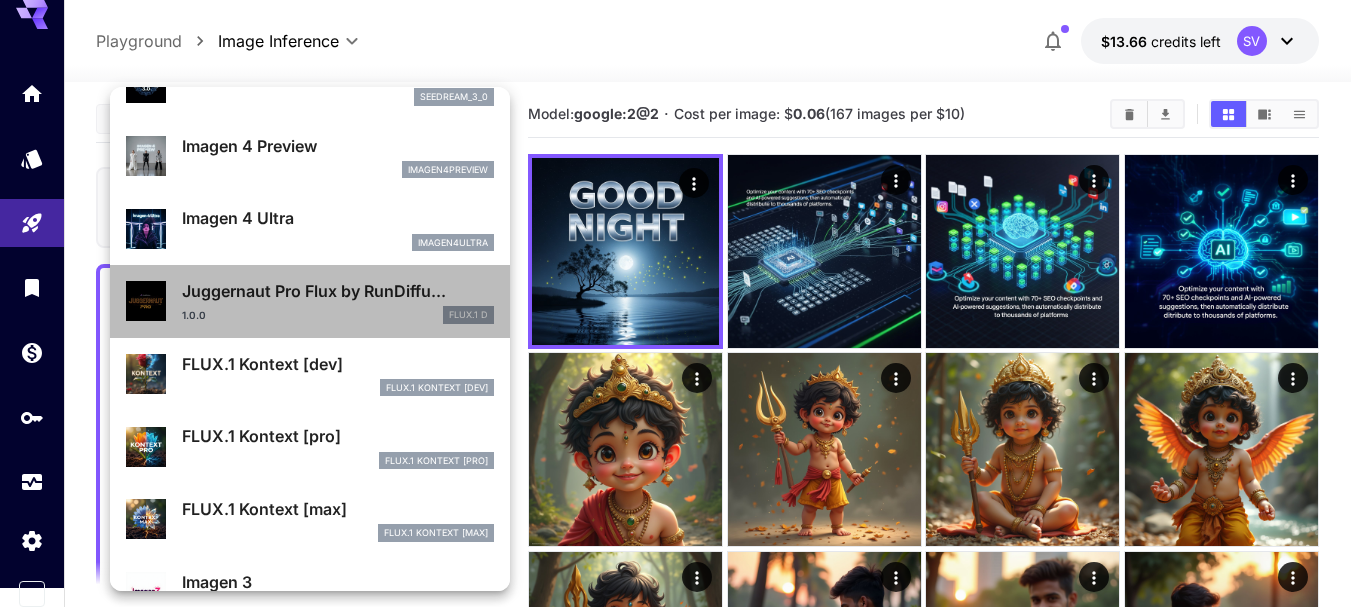 click on "Juggernaut Pro Flux by RunDiffu... 1.0.0 FLUX.1 D" at bounding box center (310, 301) 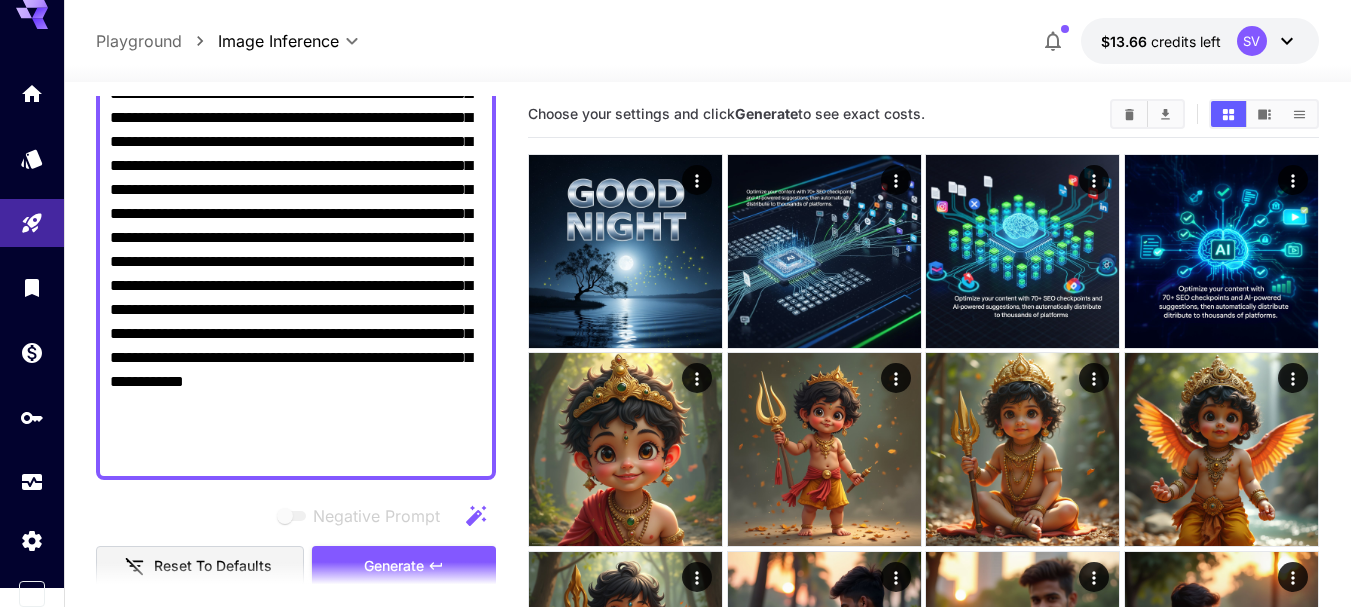 scroll, scrollTop: 297, scrollLeft: 0, axis: vertical 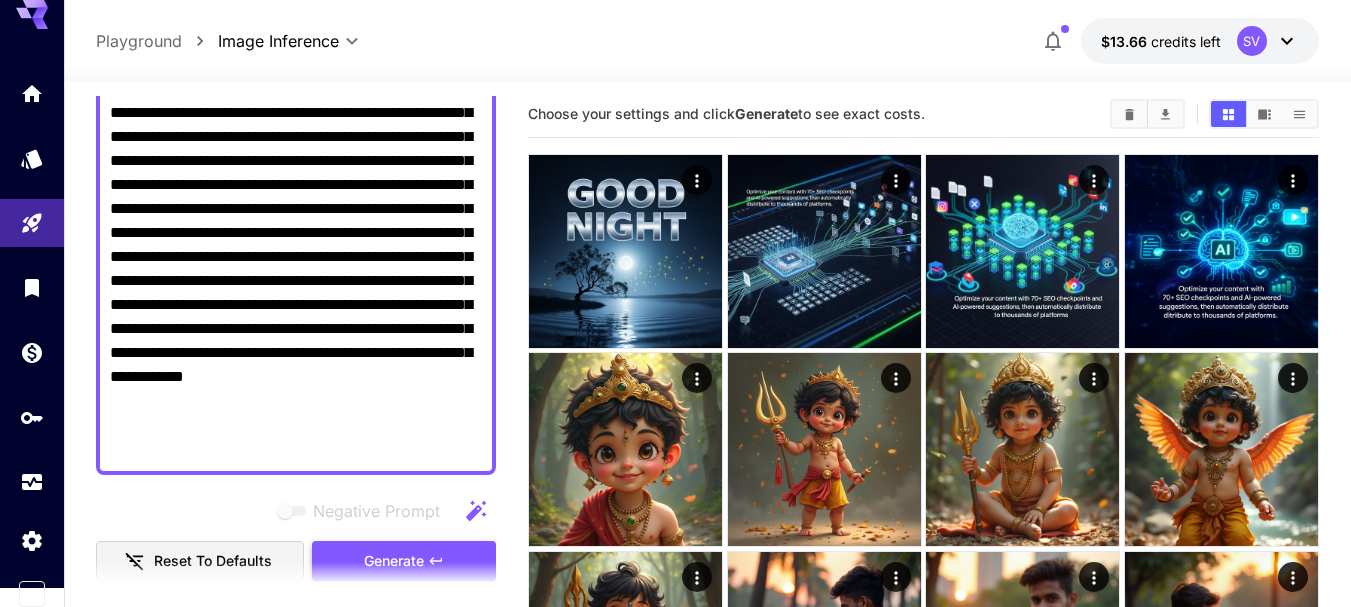 click on "Generate" at bounding box center (394, 561) 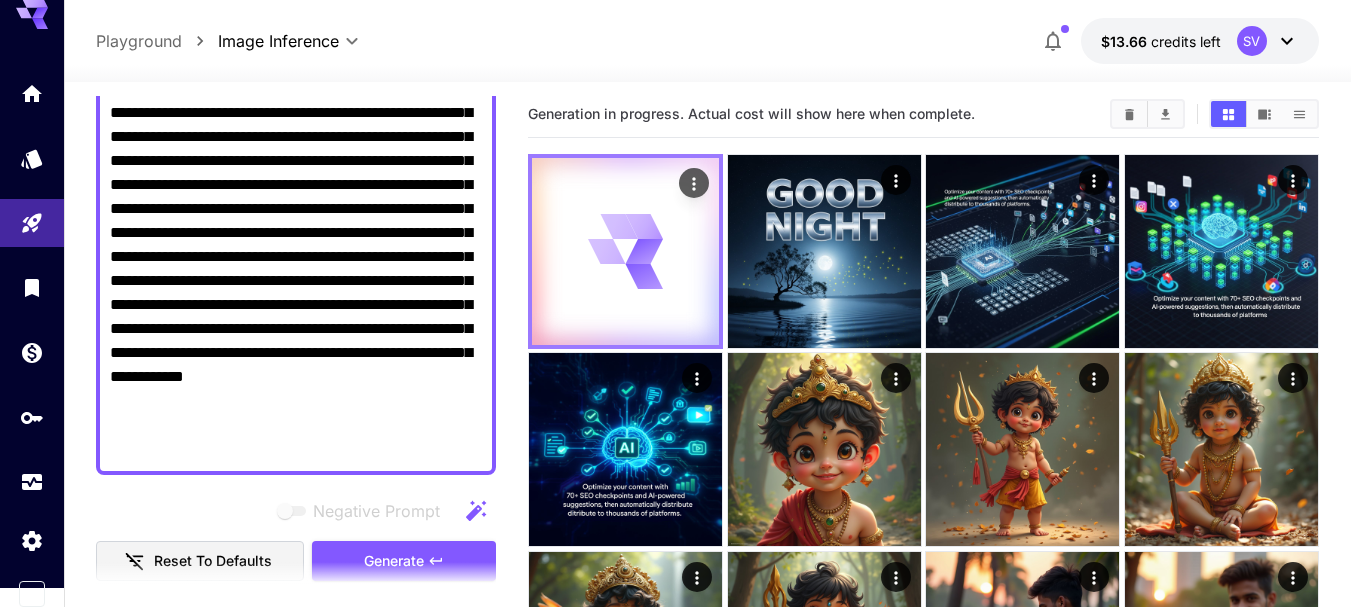 scroll, scrollTop: 0, scrollLeft: 0, axis: both 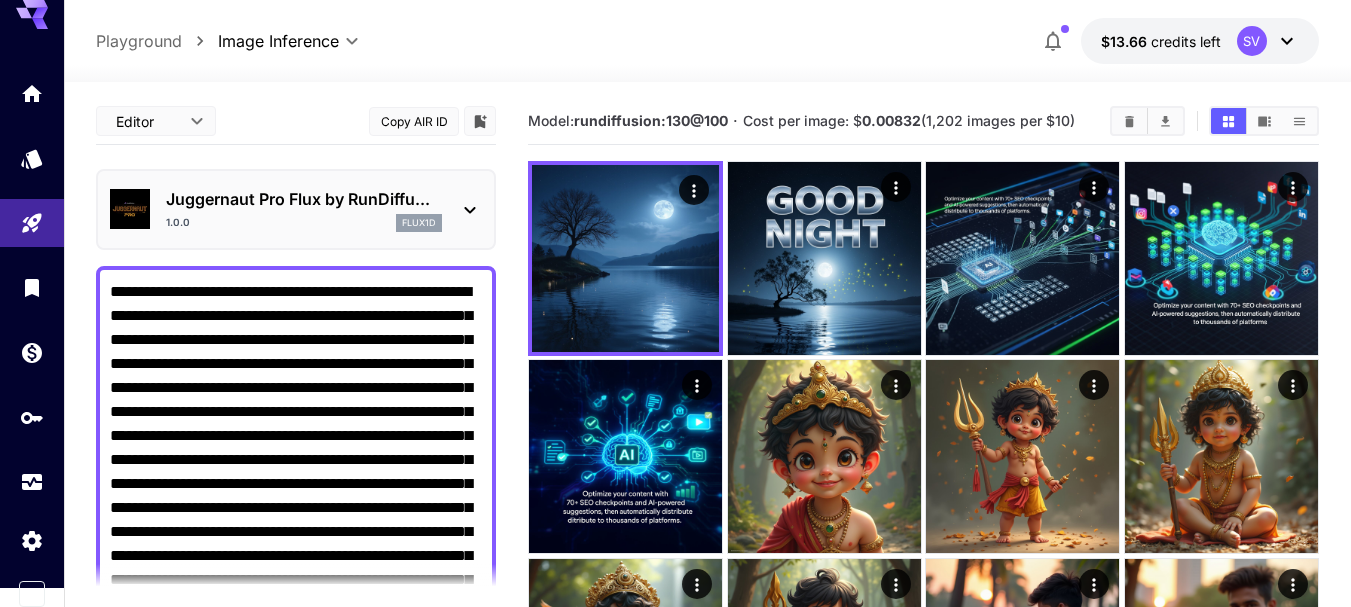 click on "Juggernaut Pro Flux by RunDiffu..." at bounding box center (304, 199) 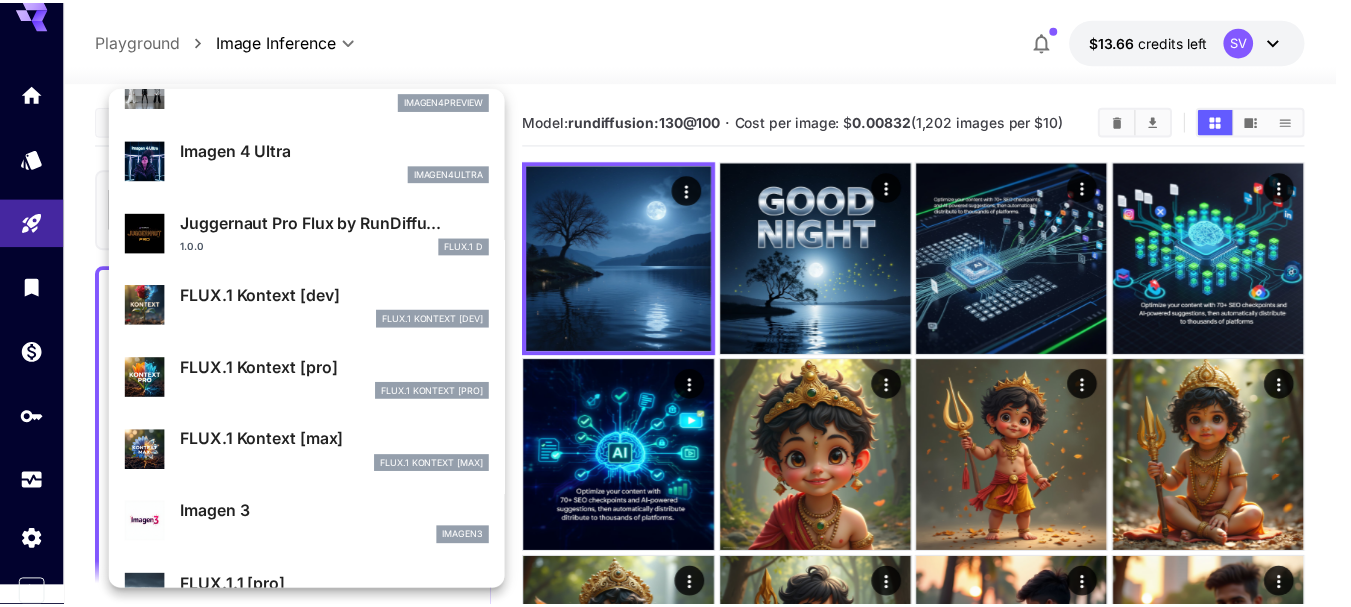 scroll, scrollTop: 620, scrollLeft: 0, axis: vertical 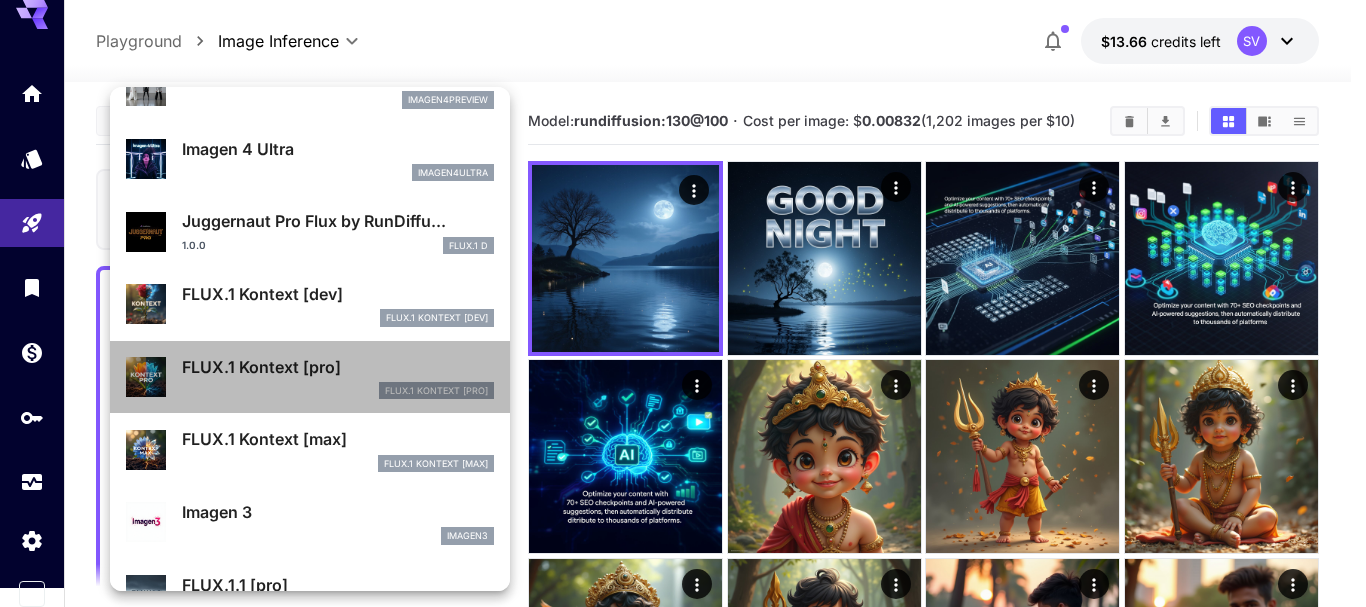 click on "FLUX.1 Kontext [pro]" at bounding box center (338, 367) 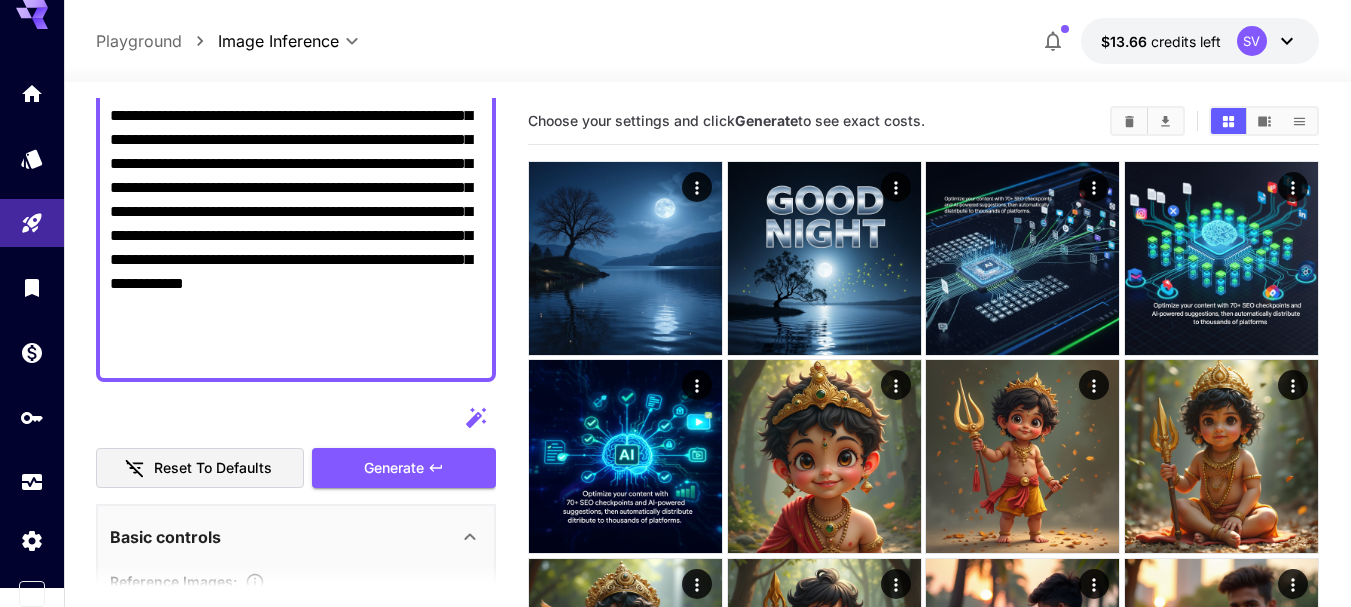 scroll, scrollTop: 488, scrollLeft: 0, axis: vertical 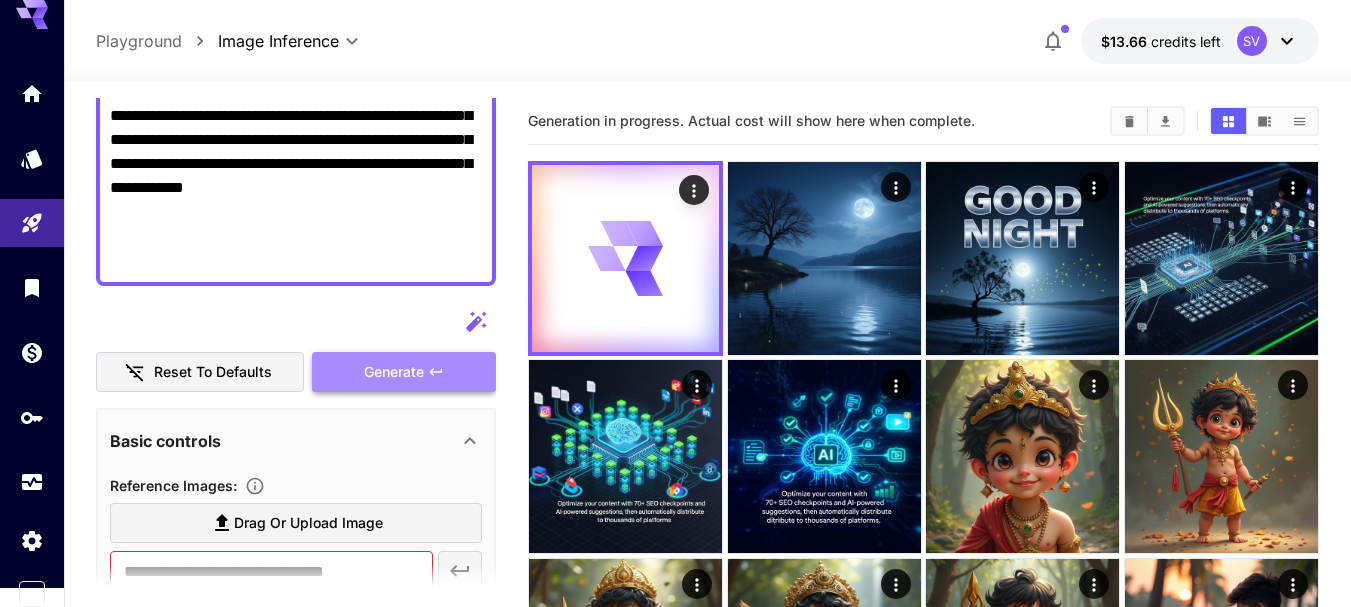 click on "Generate" at bounding box center (394, 372) 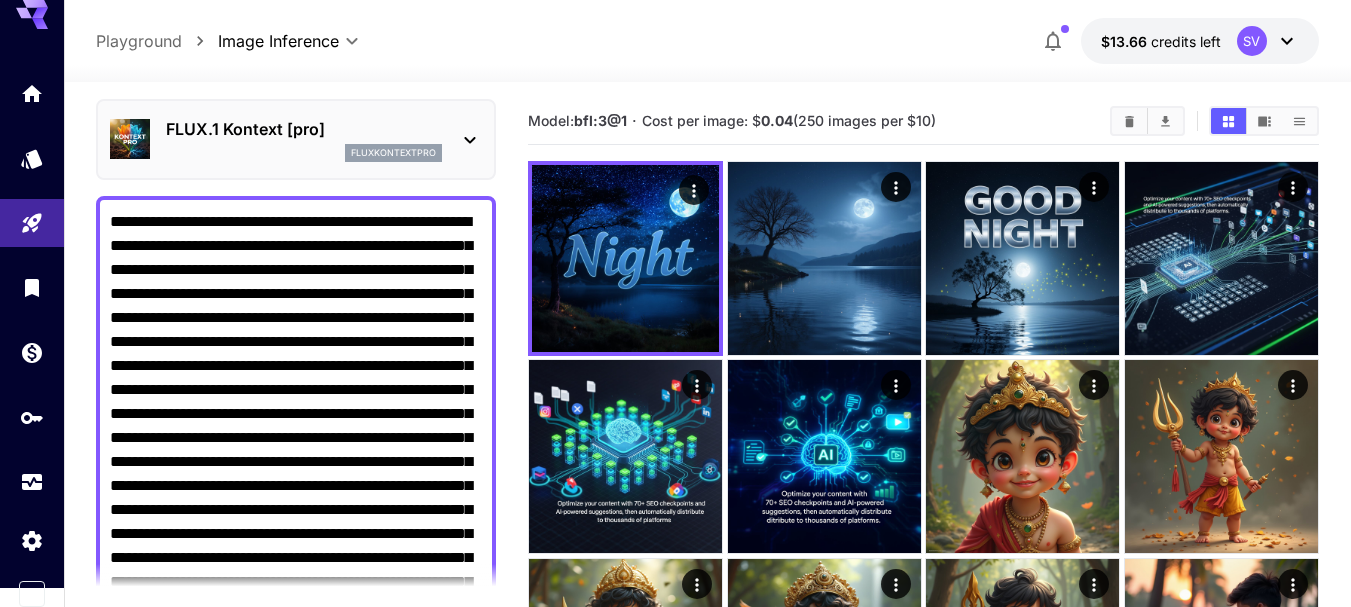 scroll, scrollTop: 0, scrollLeft: 0, axis: both 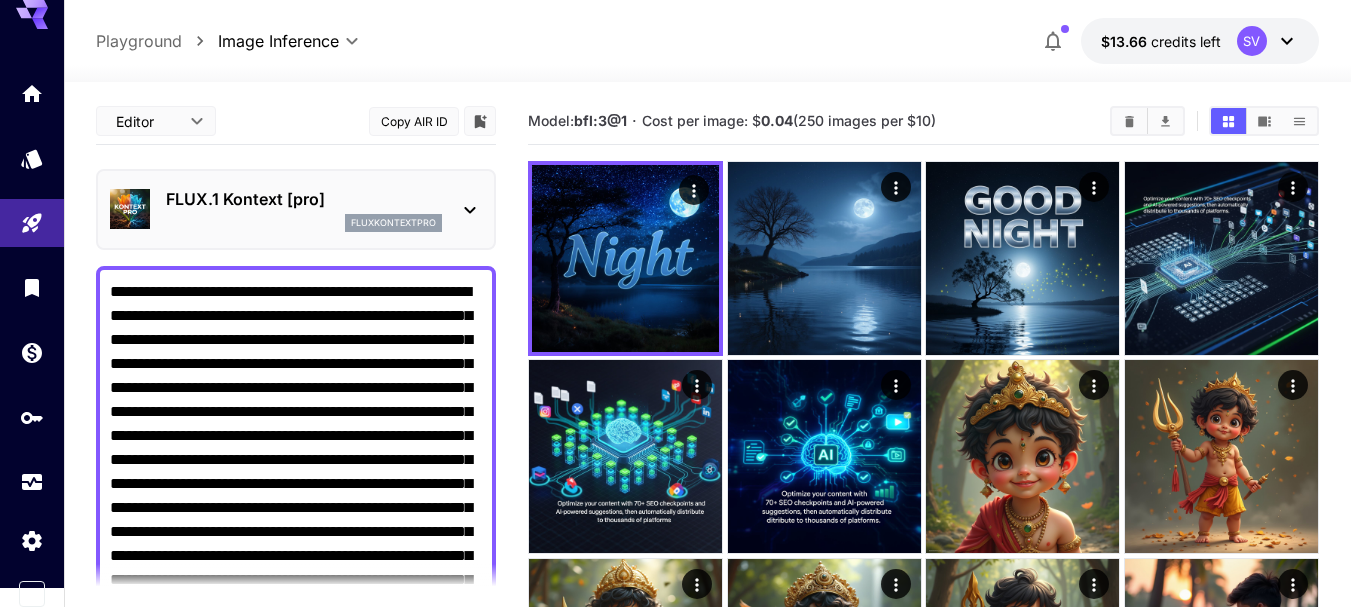 click on "FLUX.1 Kontext [pro] fluxkontextpro" at bounding box center (296, 209) 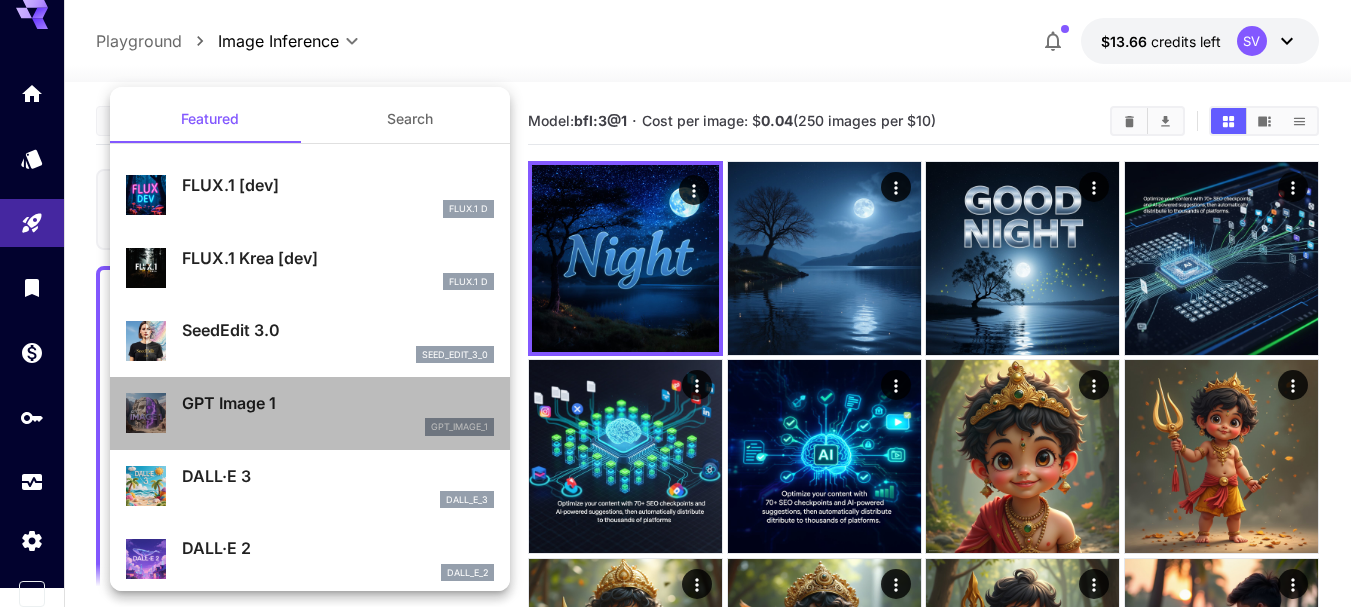 click on "GPT Image 1" at bounding box center (338, 403) 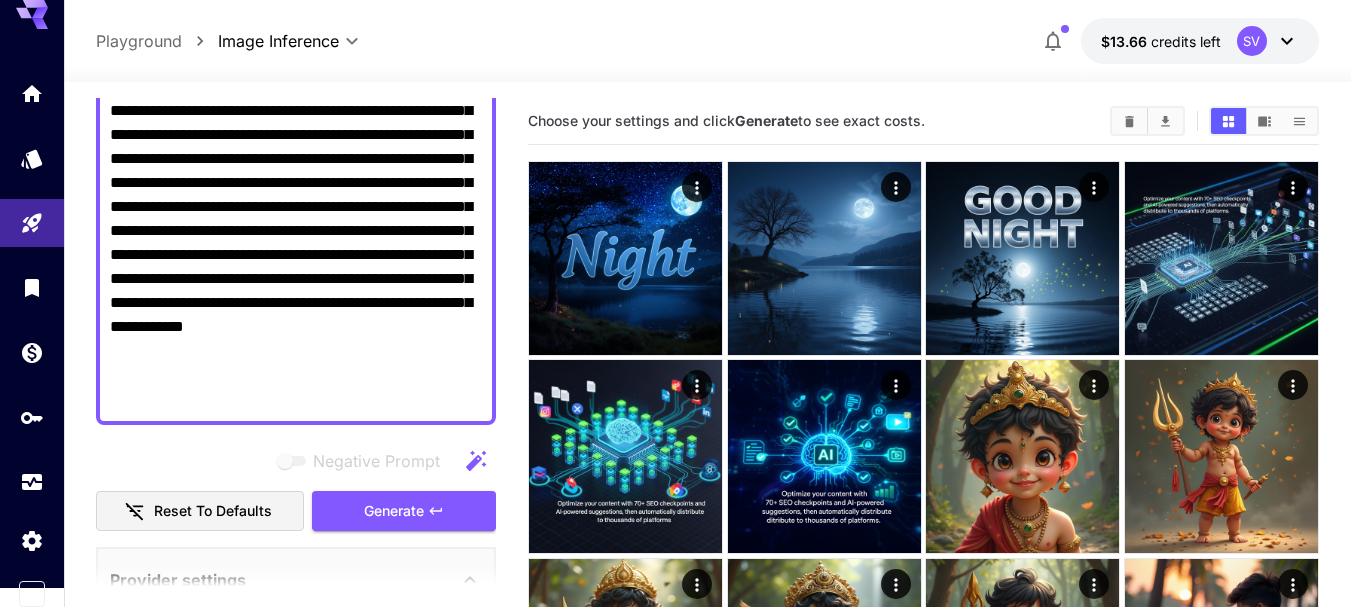 scroll, scrollTop: 350, scrollLeft: 0, axis: vertical 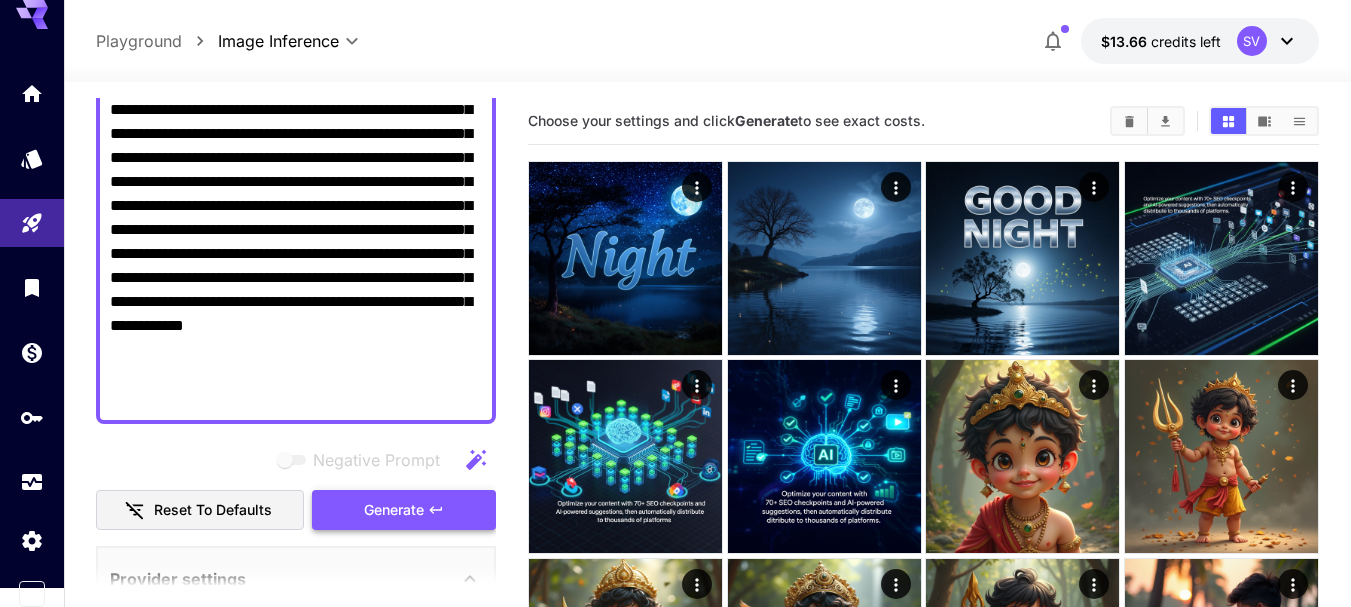 click on "Generate" at bounding box center [404, 510] 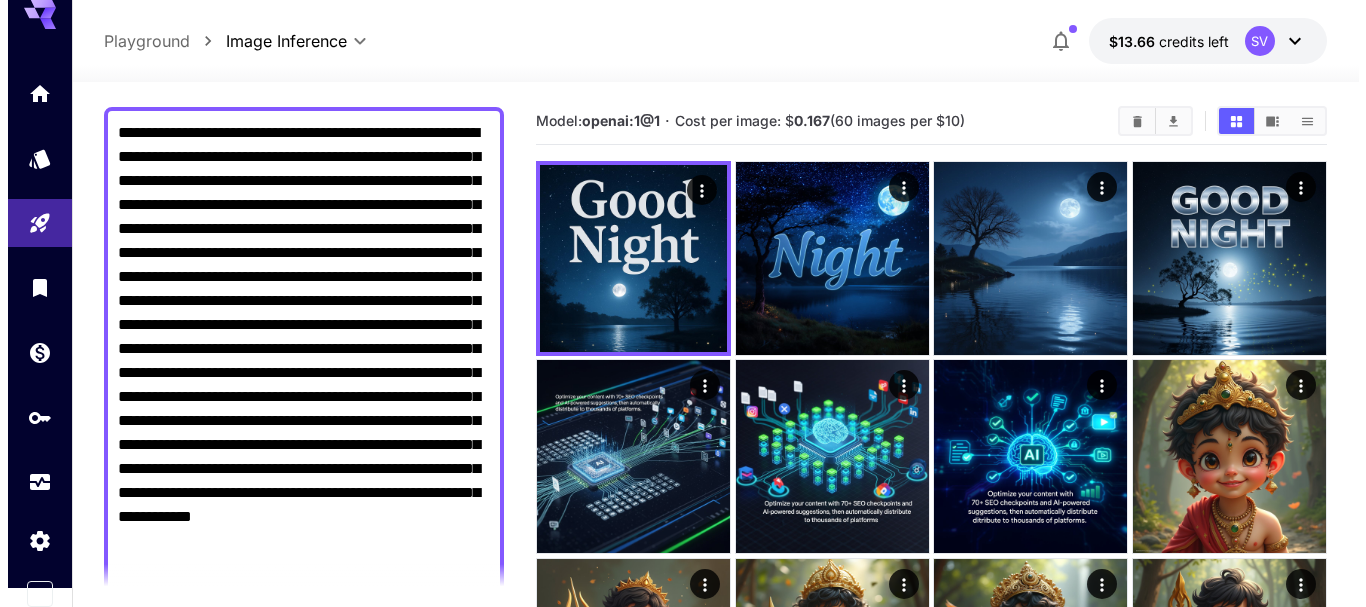 scroll, scrollTop: 0, scrollLeft: 0, axis: both 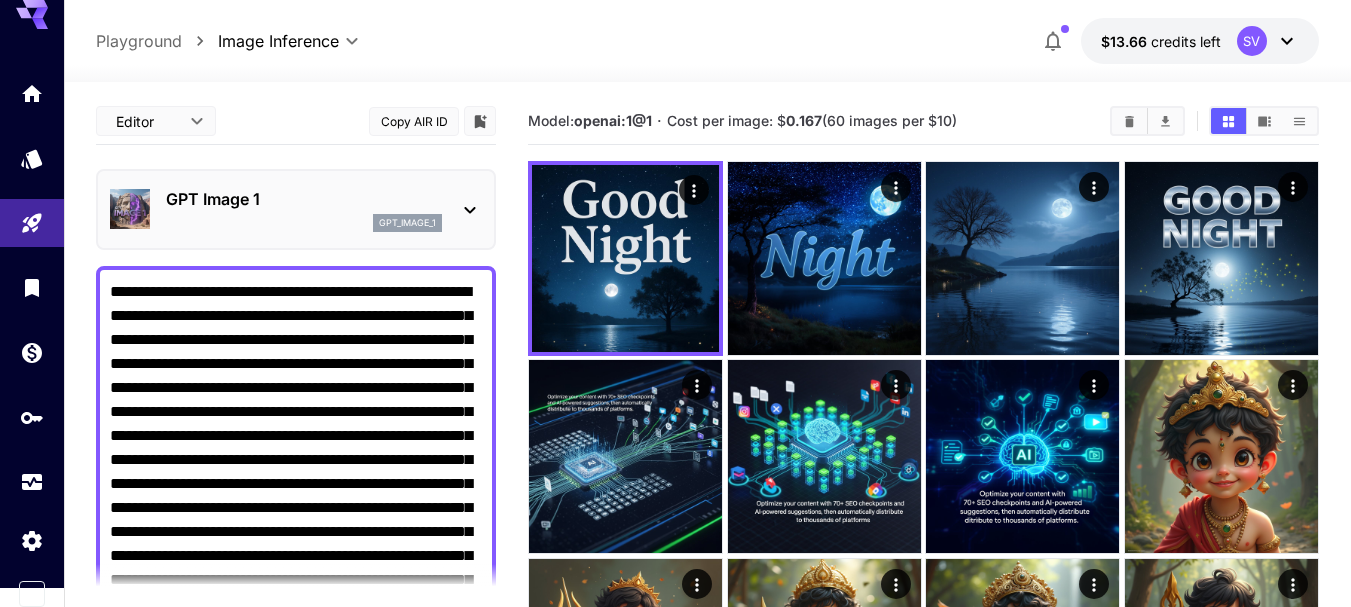 click on "gpt_image_1" at bounding box center [304, 223] 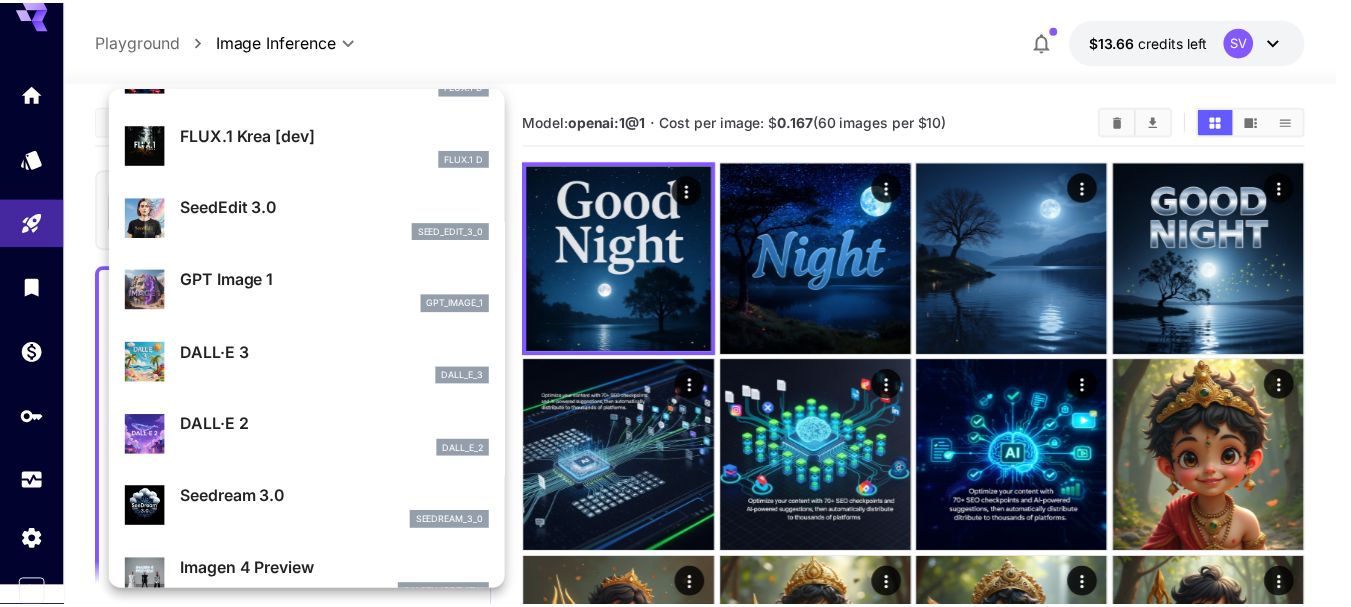 scroll, scrollTop: 126, scrollLeft: 0, axis: vertical 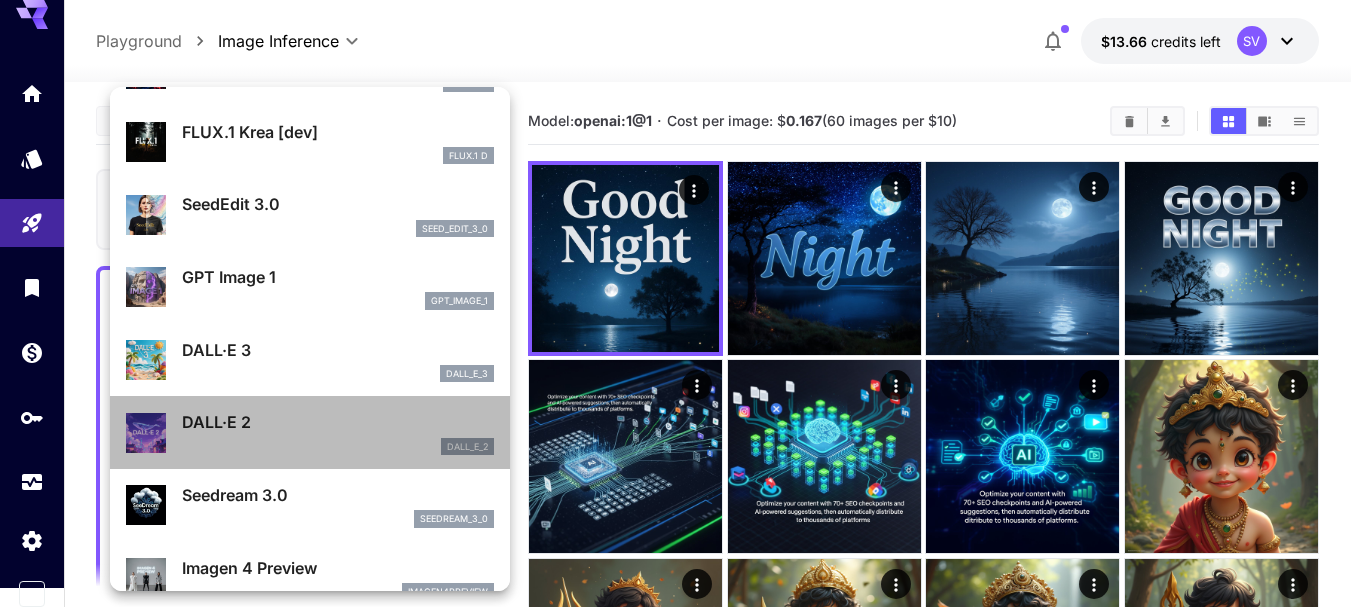 click on "DALL·E 2 dall_e_2" at bounding box center [310, 432] 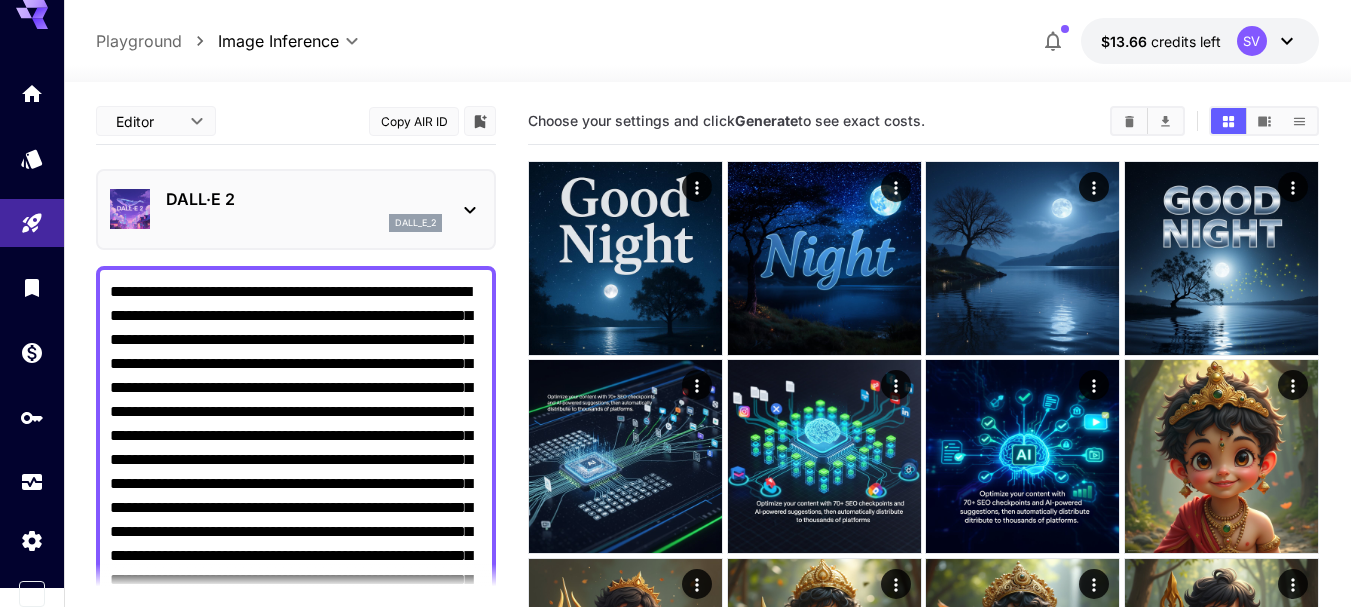scroll, scrollTop: 0, scrollLeft: 0, axis: both 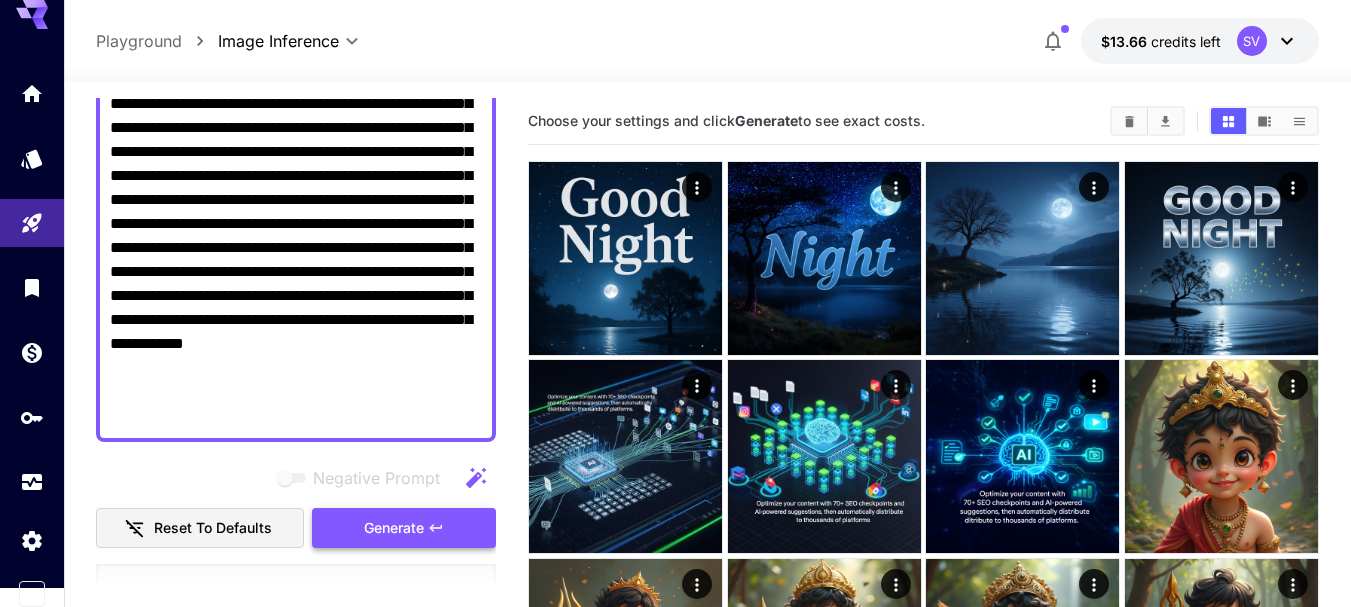 click on "Generate" at bounding box center [394, 528] 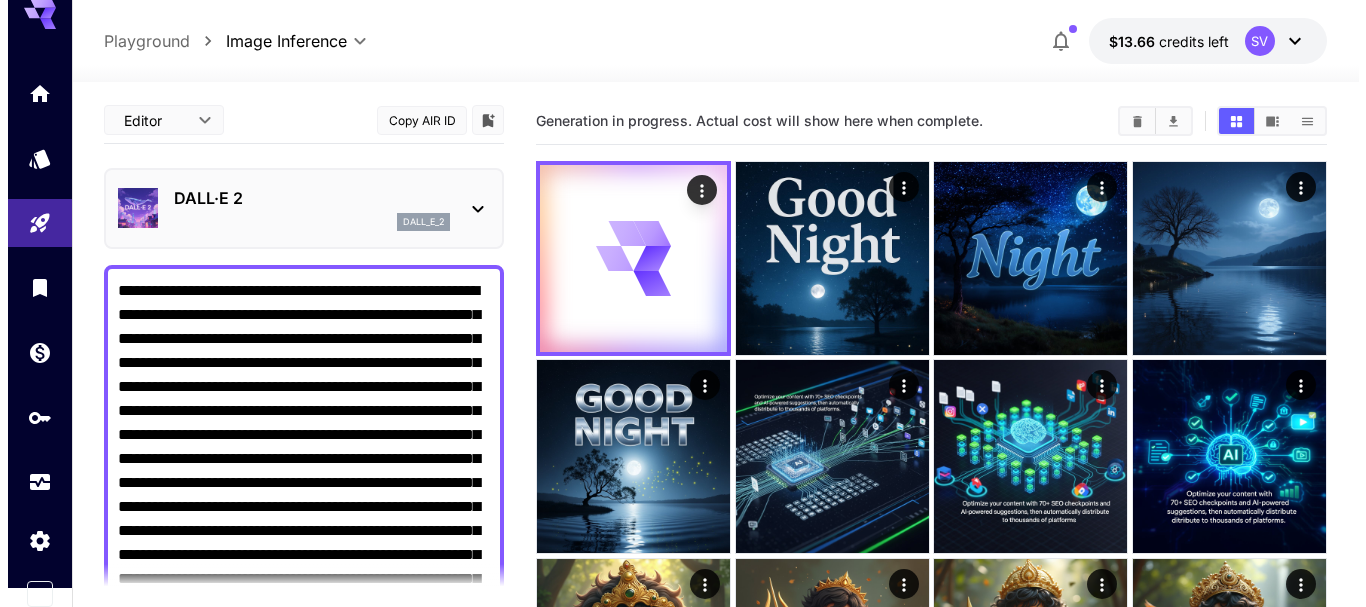 scroll, scrollTop: 0, scrollLeft: 0, axis: both 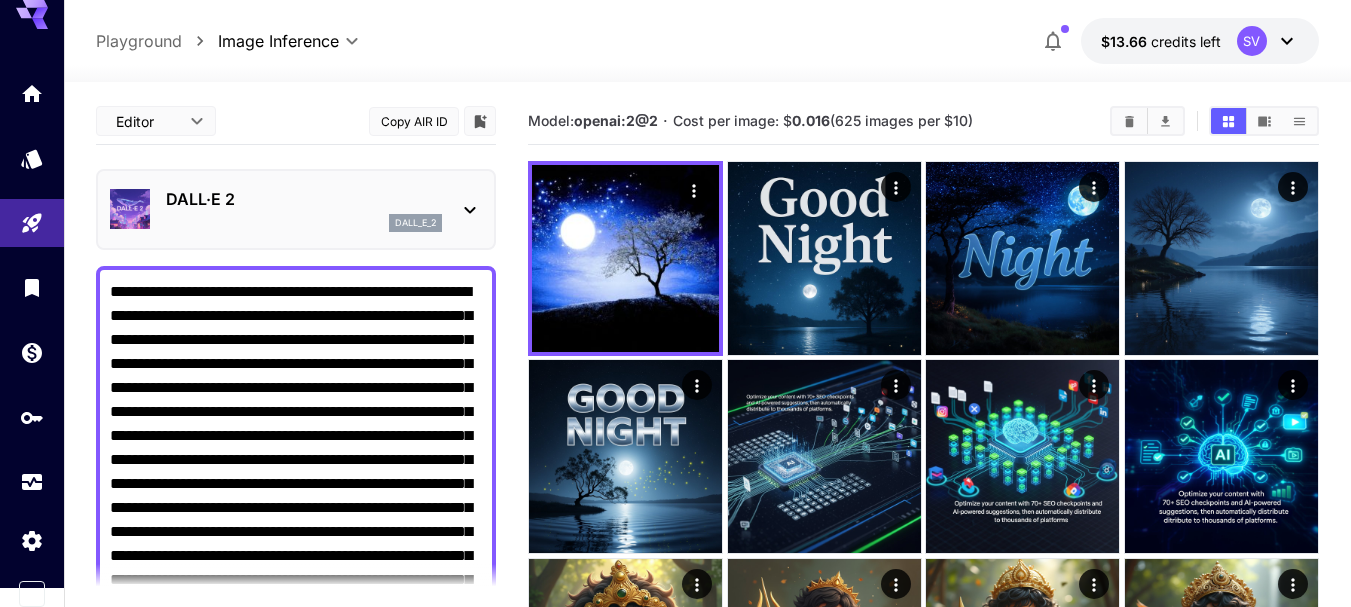 click on "dall_e_2" at bounding box center (415, 223) 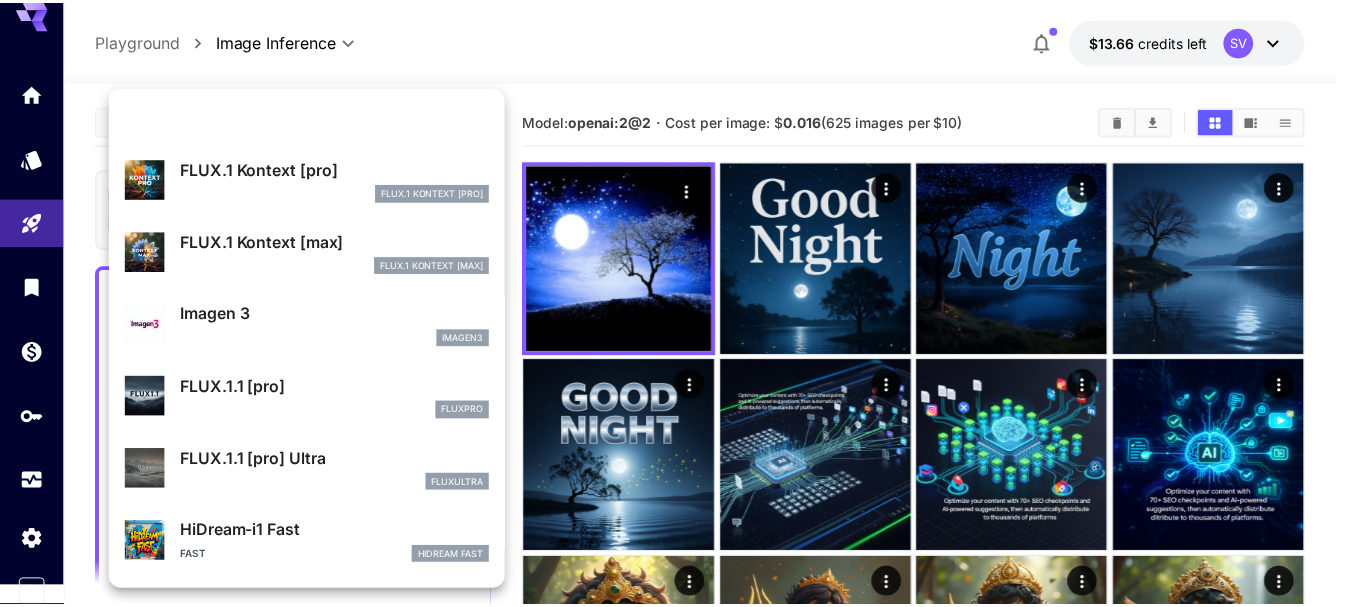 scroll, scrollTop: 953, scrollLeft: 0, axis: vertical 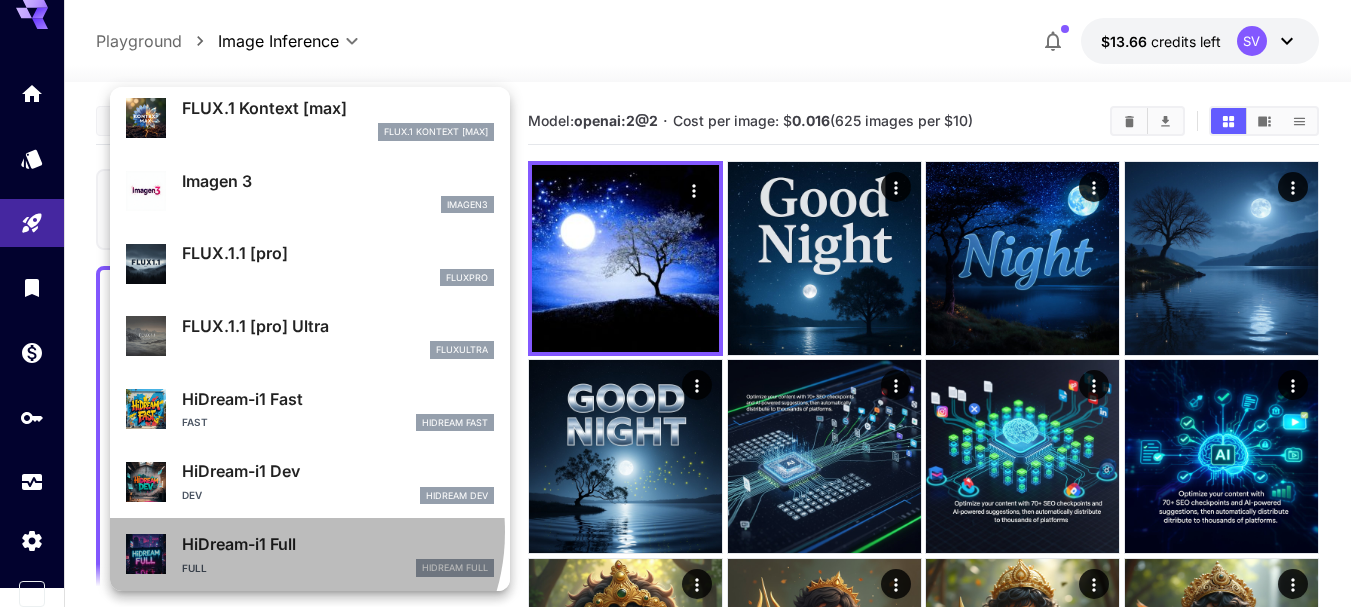 click on "HiDream-i1 Full" at bounding box center [338, 544] 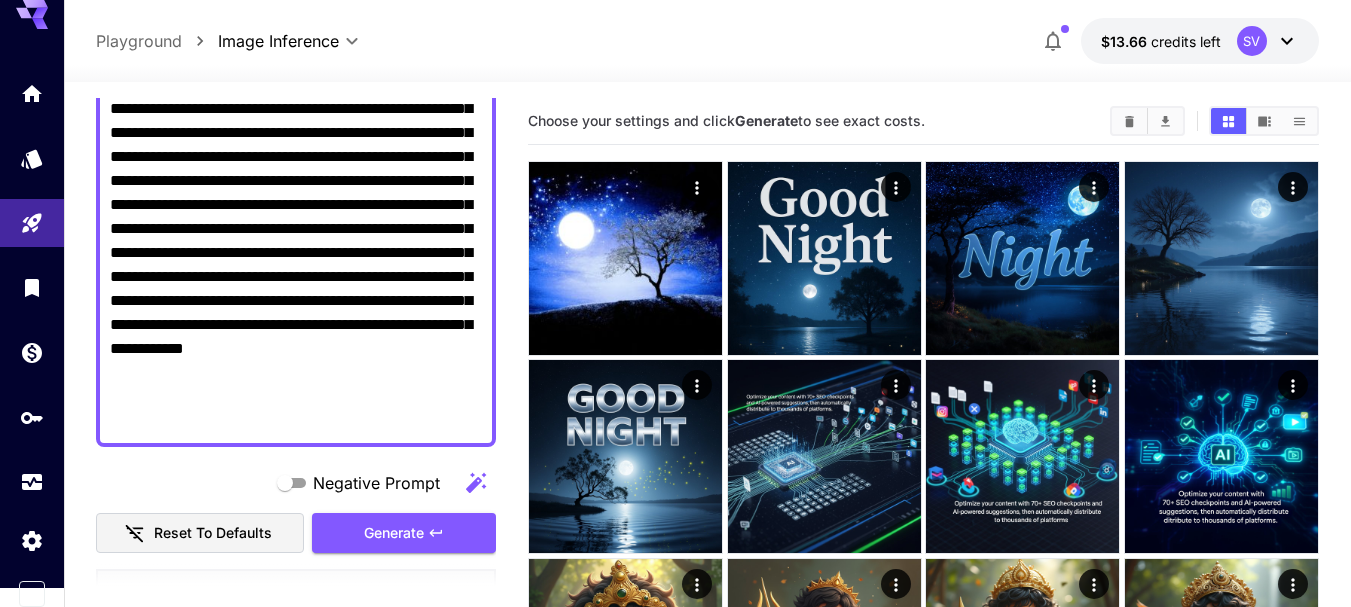 scroll, scrollTop: 328, scrollLeft: 0, axis: vertical 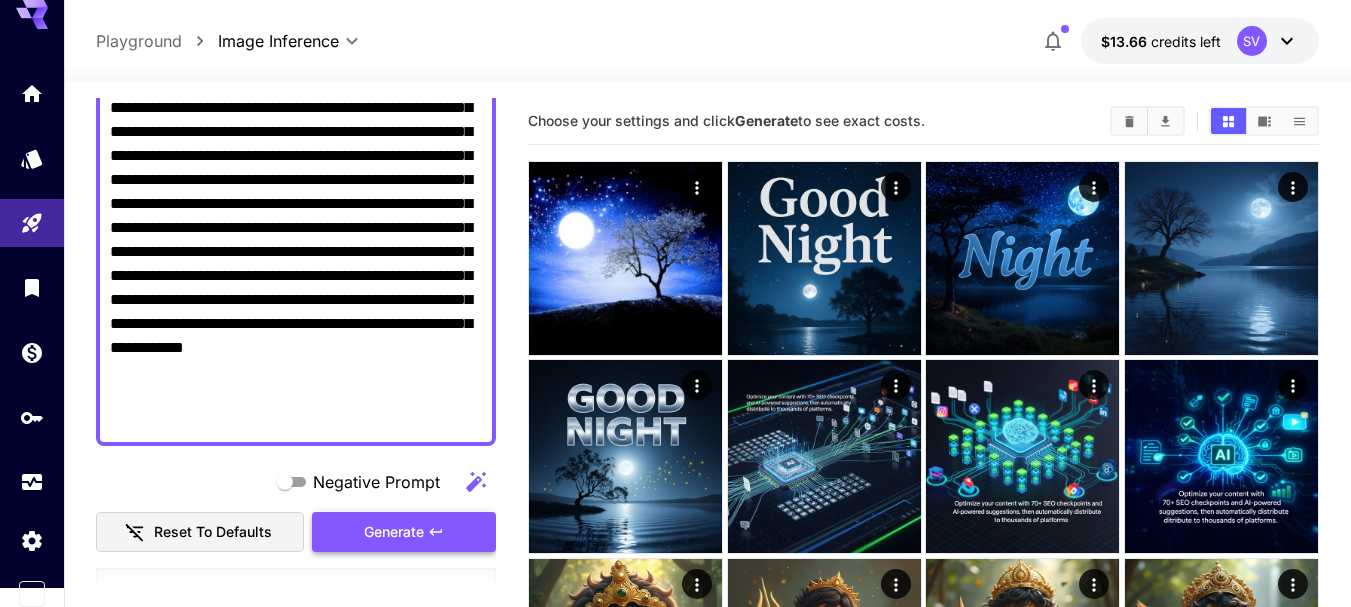 click on "Generate" at bounding box center [394, 532] 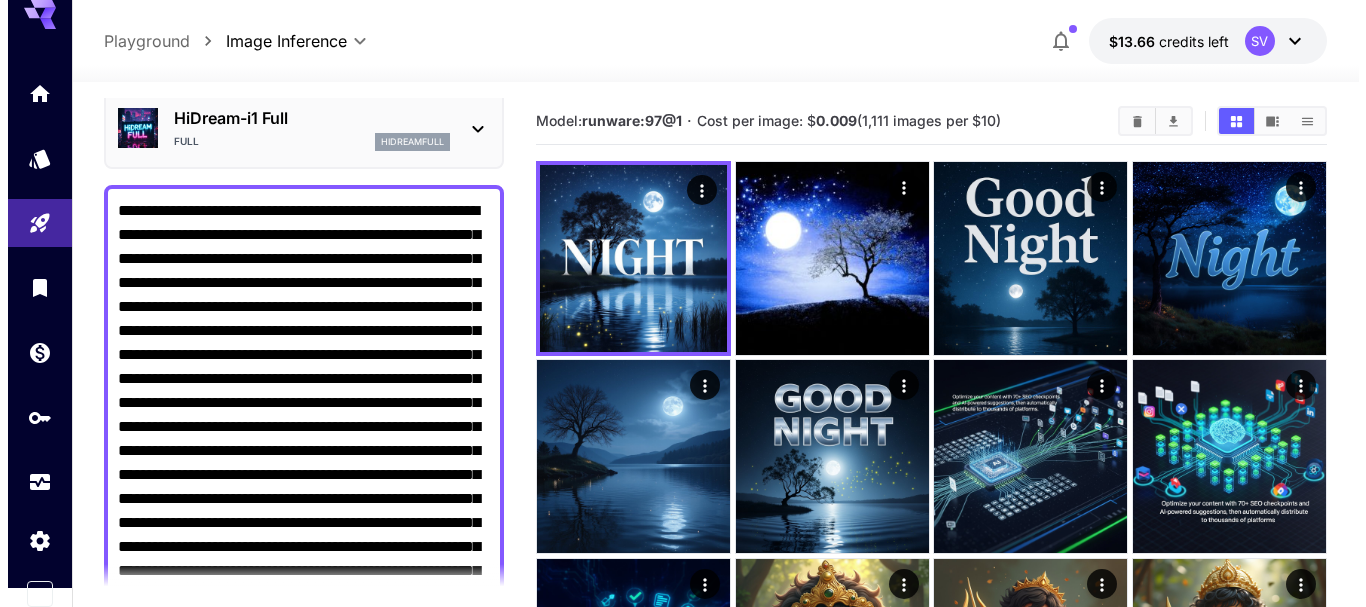 scroll, scrollTop: 0, scrollLeft: 0, axis: both 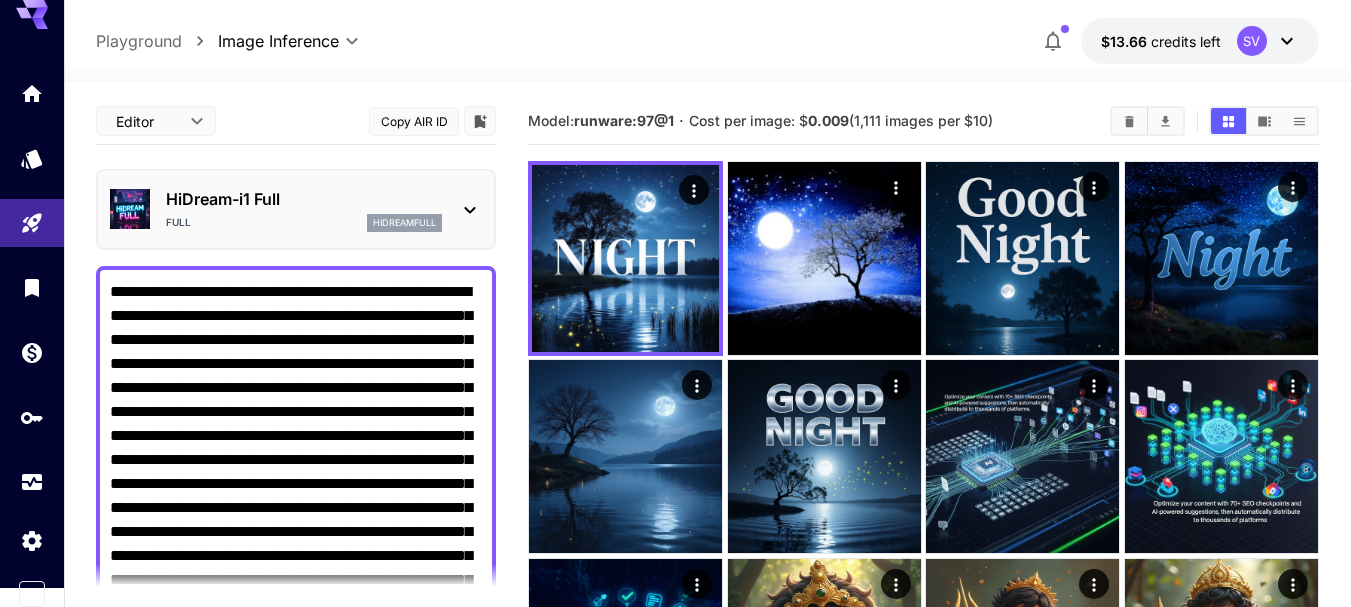 click on "hidreamfull" at bounding box center (404, 223) 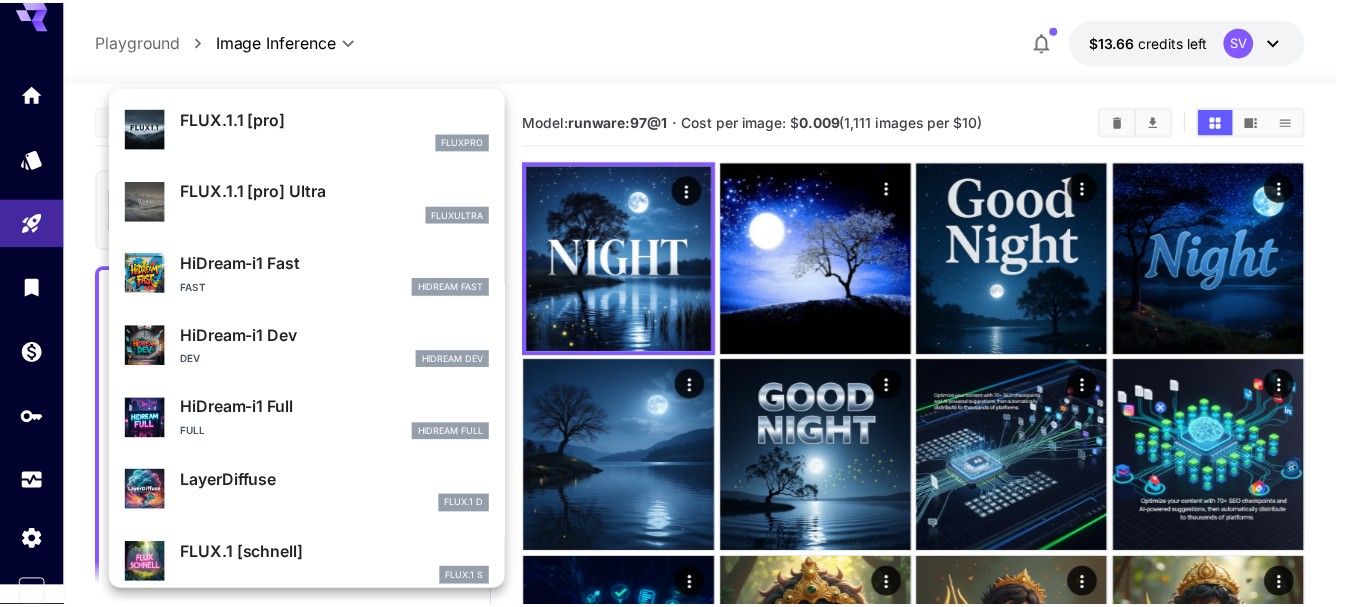 scroll, scrollTop: 1107, scrollLeft: 0, axis: vertical 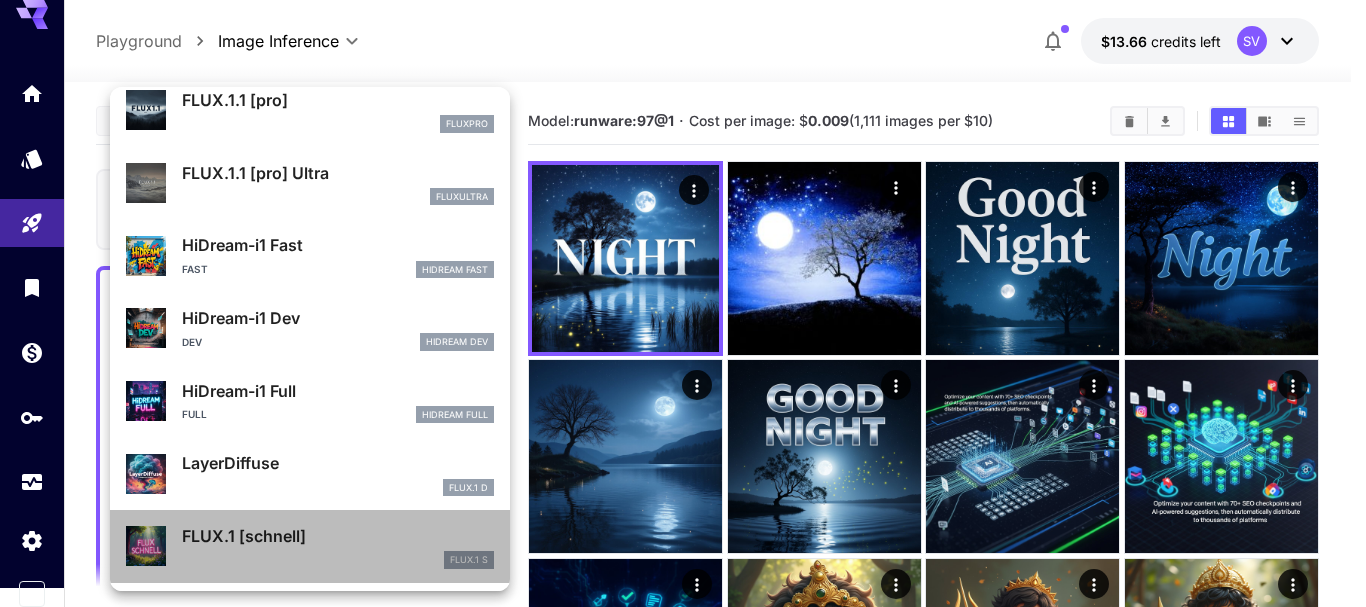 click on "FLUX.1 S" at bounding box center [338, 560] 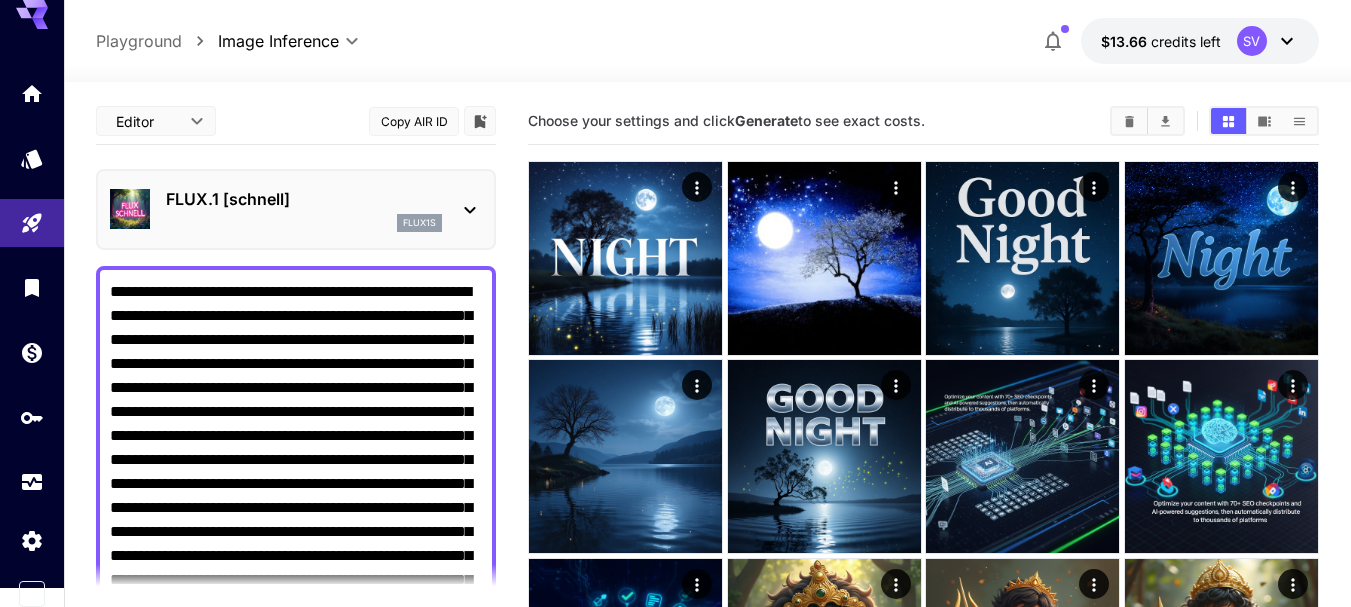 click on "FLUX.1 [schnell] flux1s" at bounding box center [296, 209] 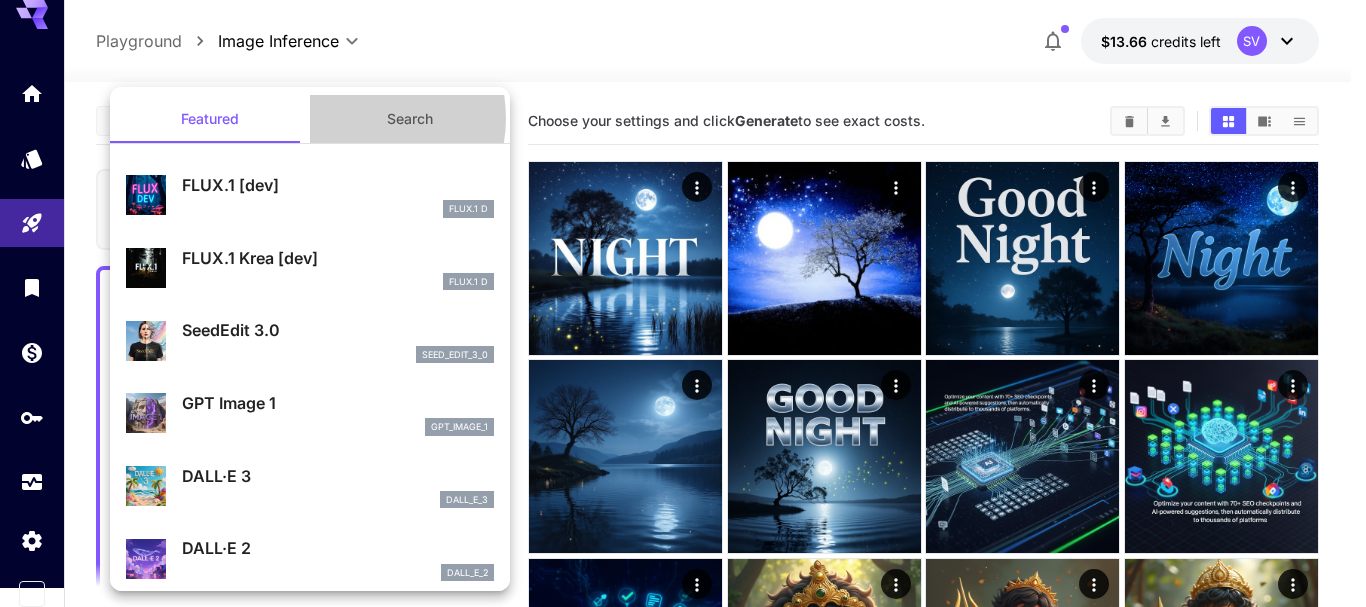 click on "Search" at bounding box center (410, 119) 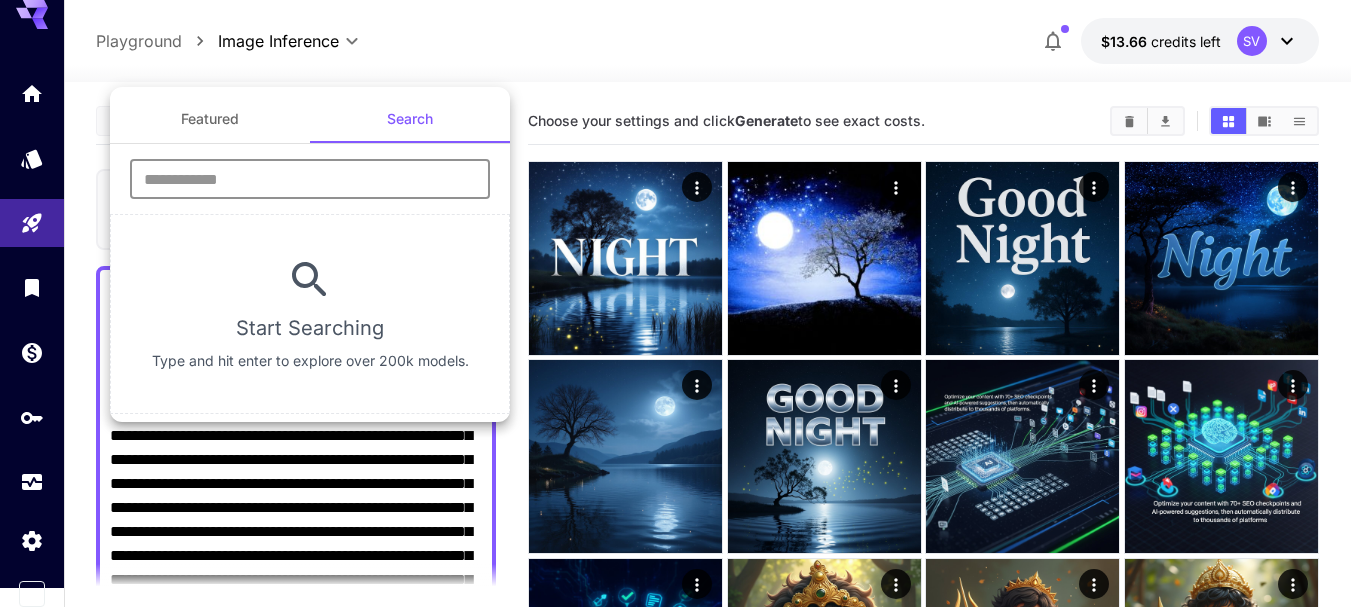 click at bounding box center [310, 179] 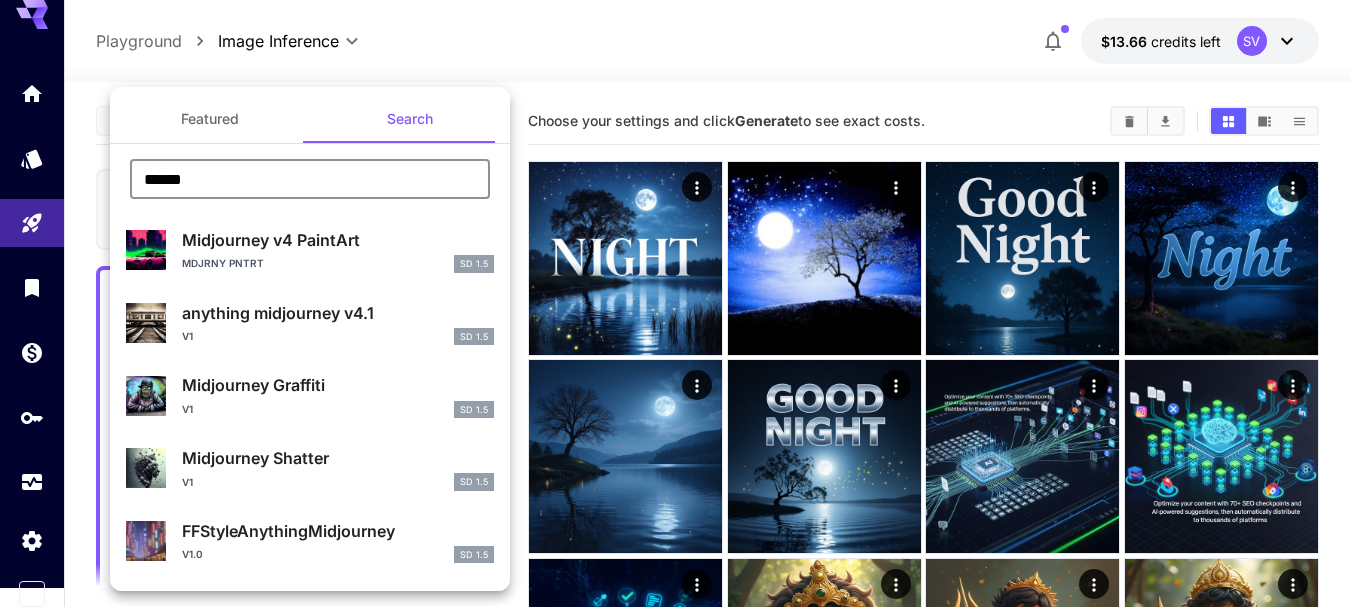type on "******" 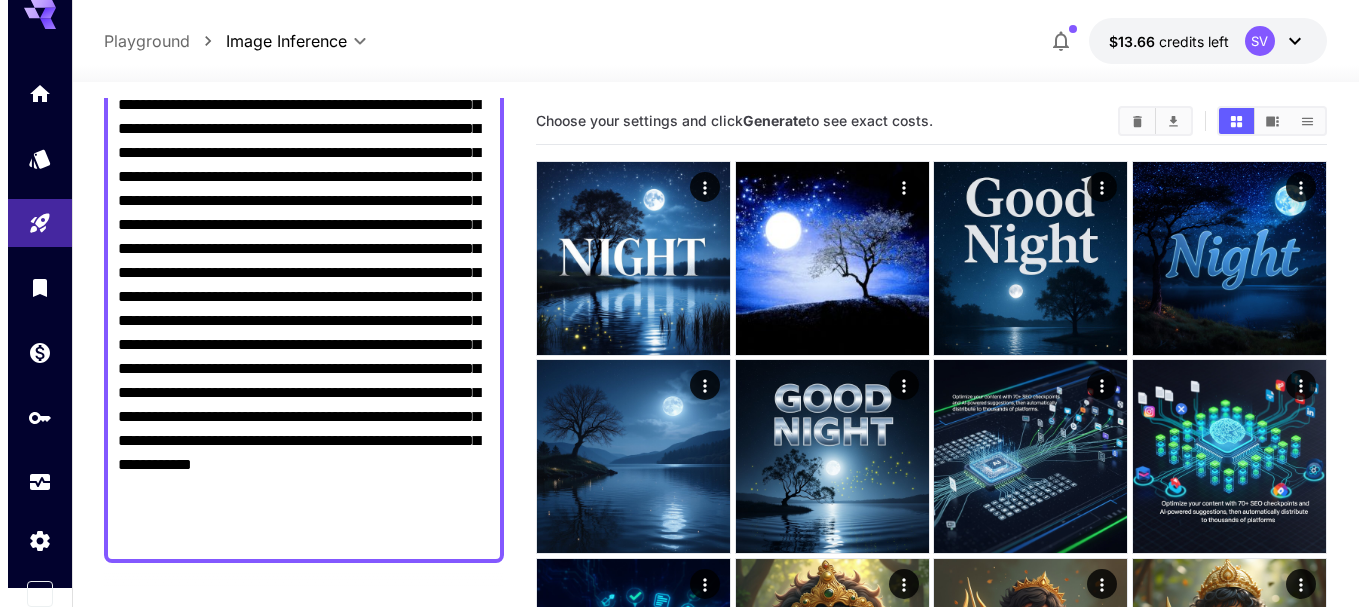 scroll, scrollTop: 6, scrollLeft: 0, axis: vertical 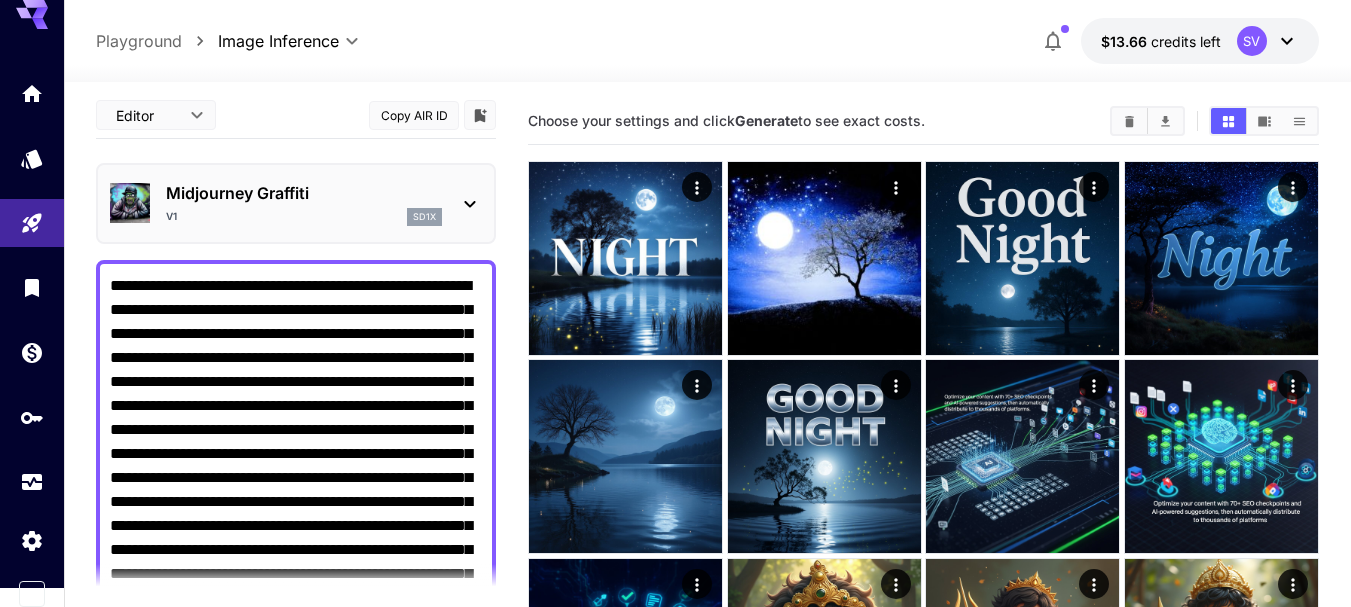click on "v1 sd1x" at bounding box center [304, 217] 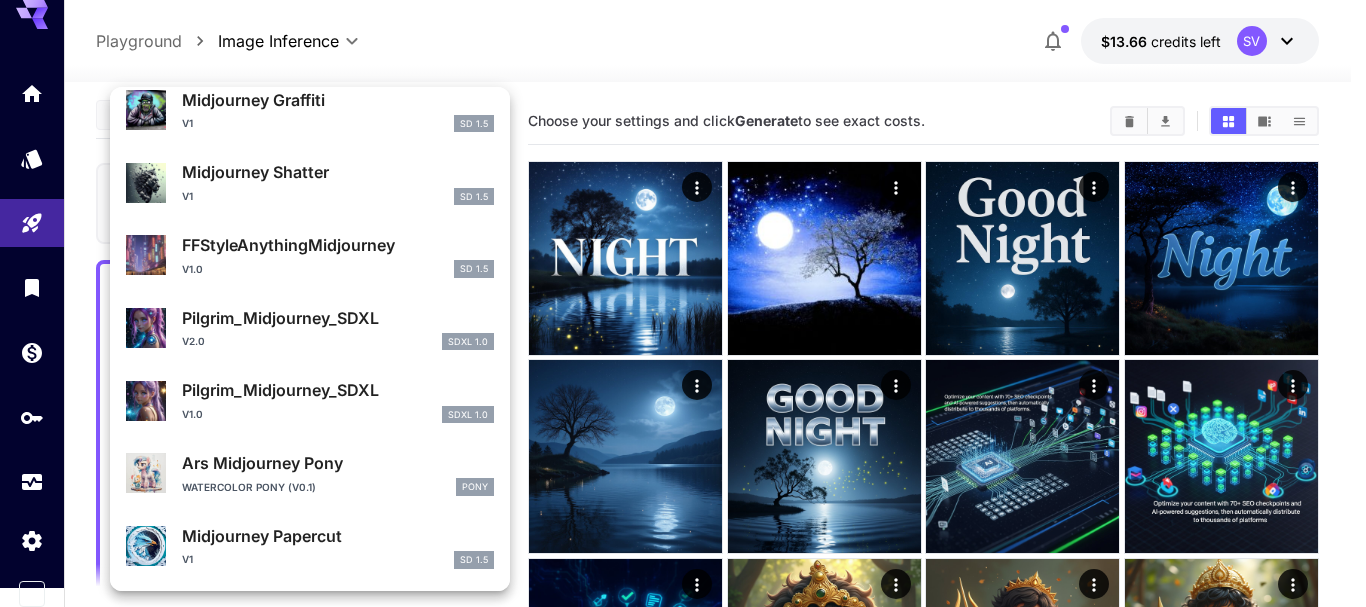 scroll, scrollTop: 0, scrollLeft: 0, axis: both 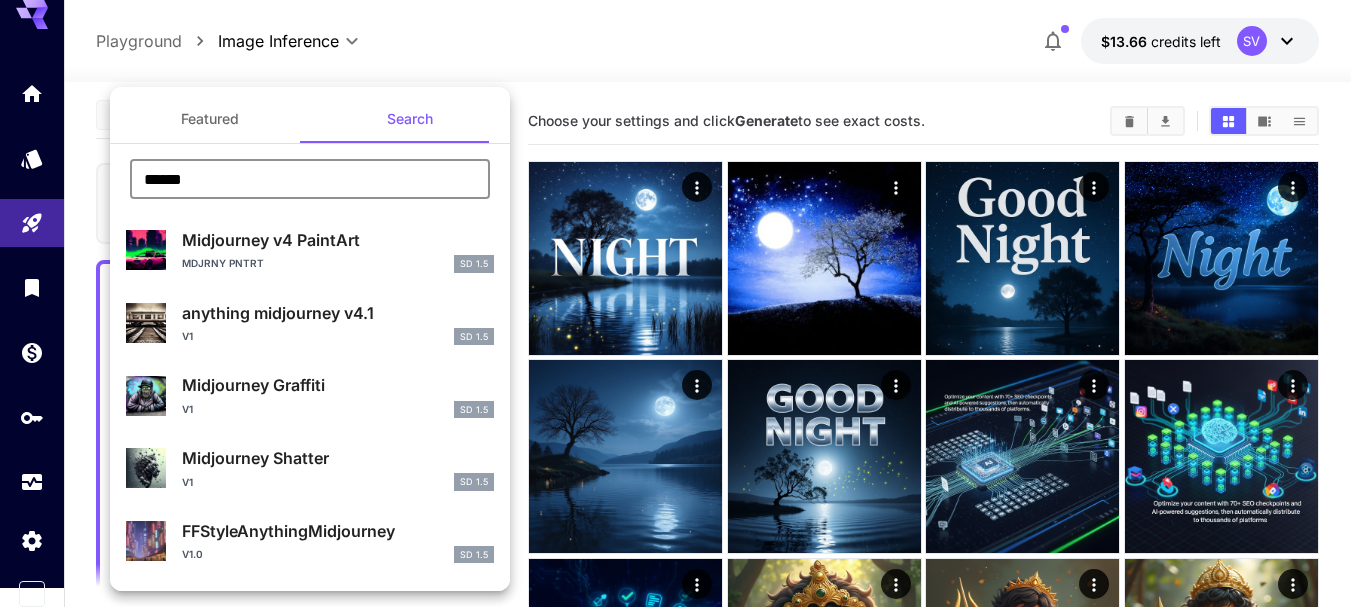 click on "******" at bounding box center [310, 179] 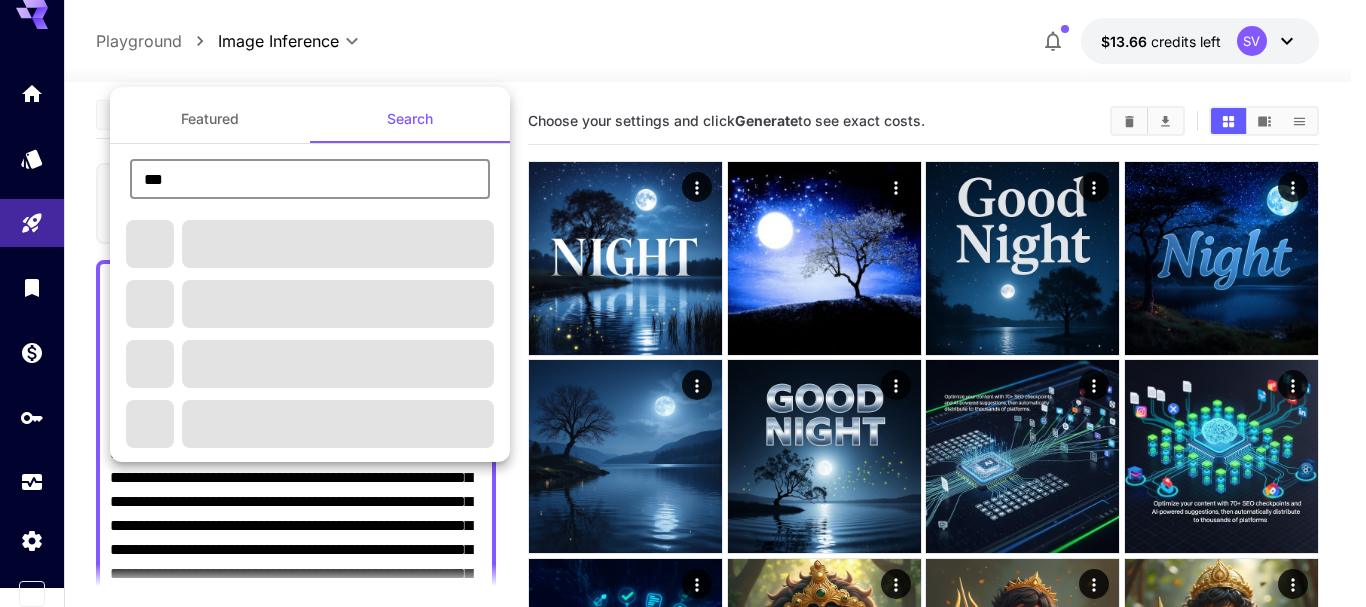 click on "***" at bounding box center [310, 179] 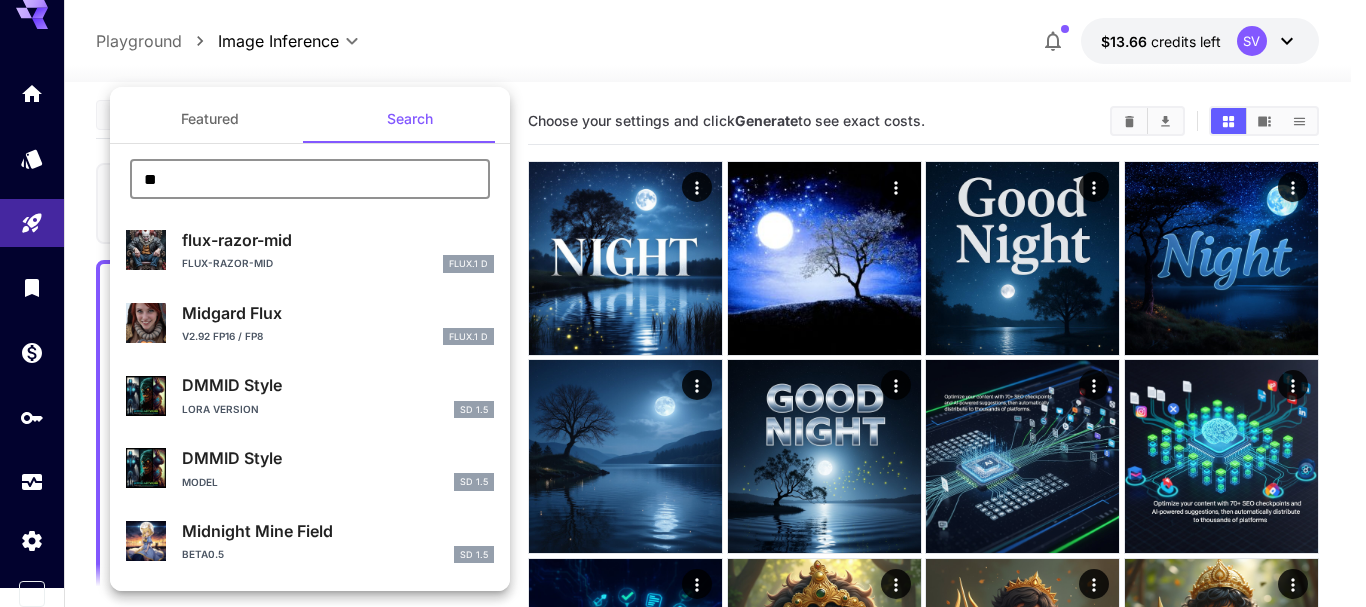 type on "*" 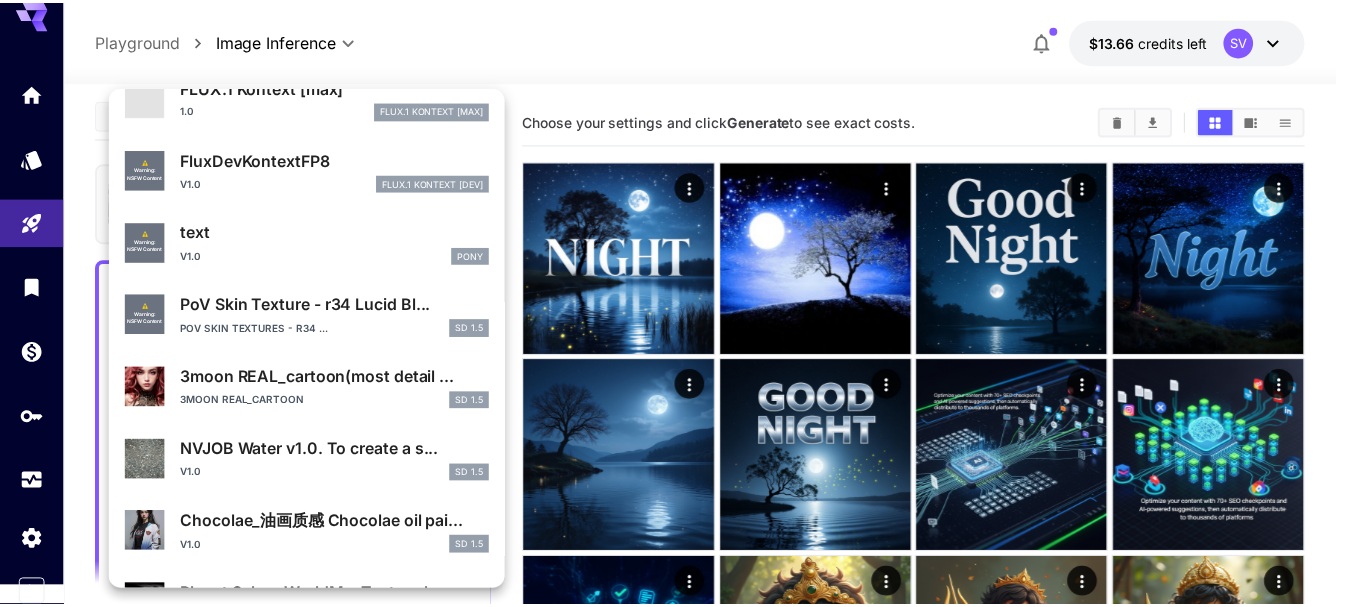 scroll, scrollTop: 0, scrollLeft: 0, axis: both 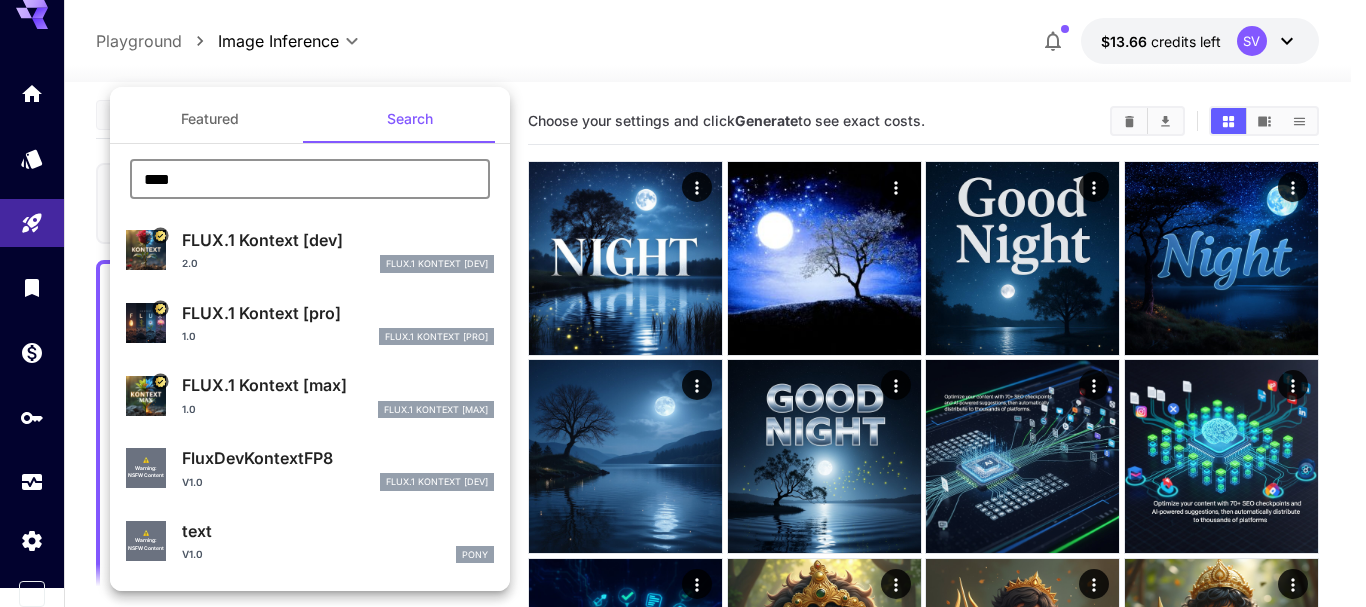 type on "****" 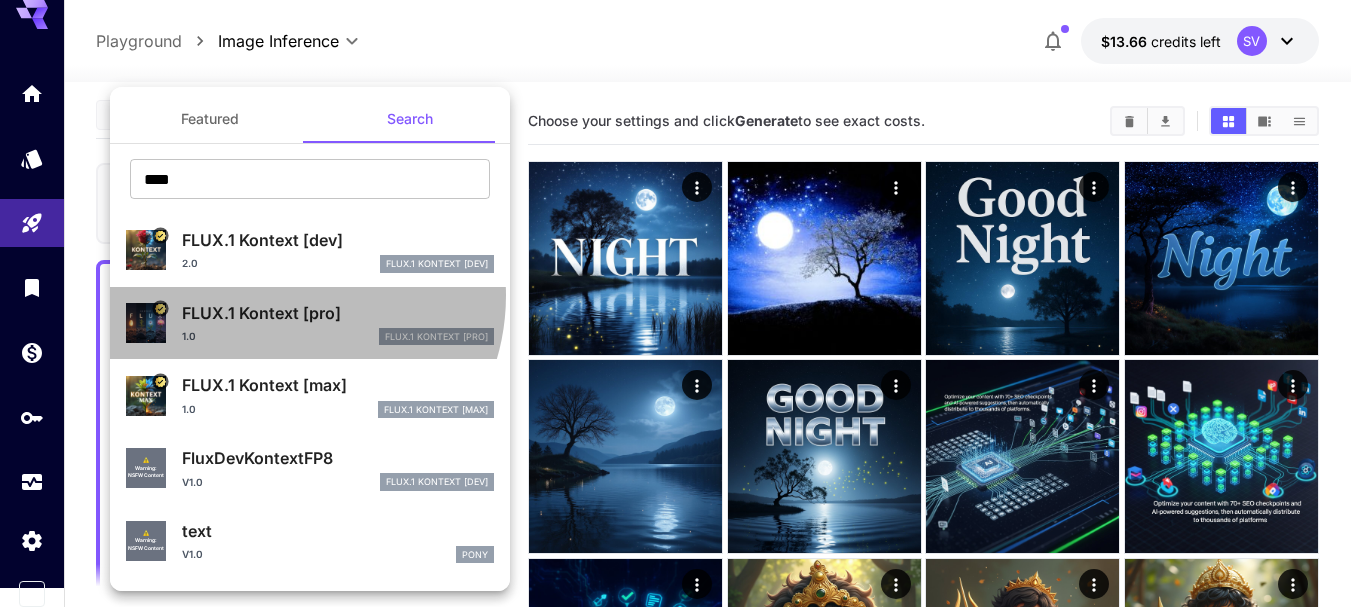 click on "FLUX.1 Kontext [pro] 1.0 FlUX.1 Kontext [pro]" at bounding box center (310, 323) 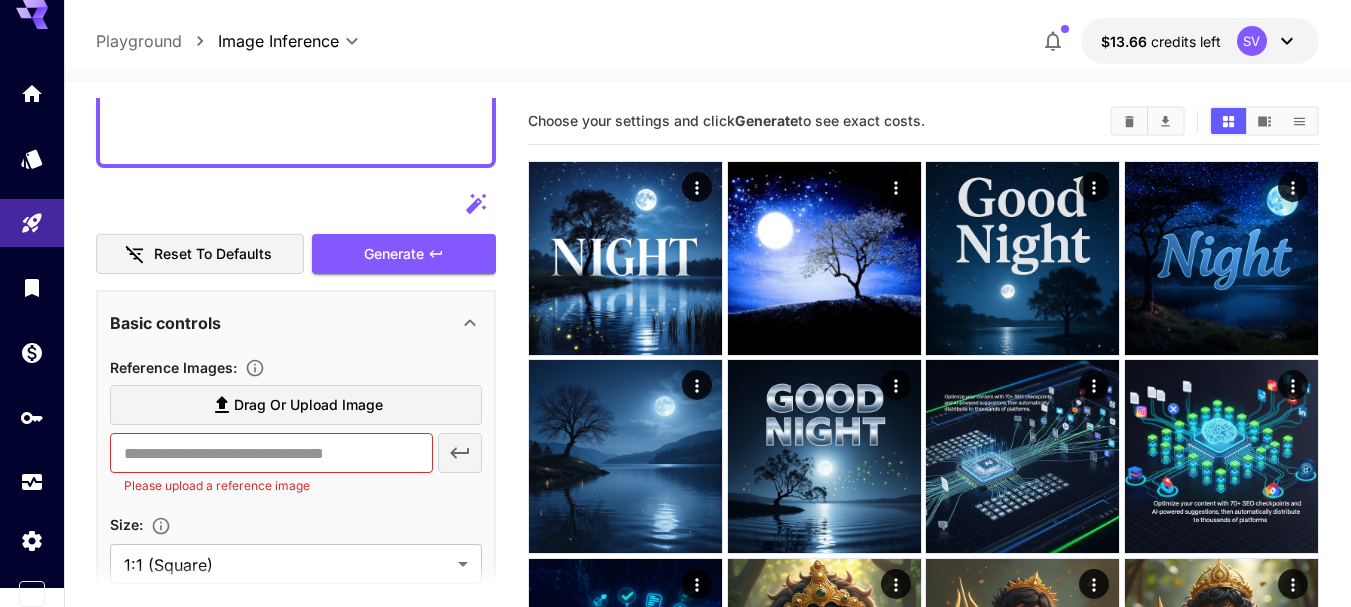 scroll, scrollTop: 637, scrollLeft: 0, axis: vertical 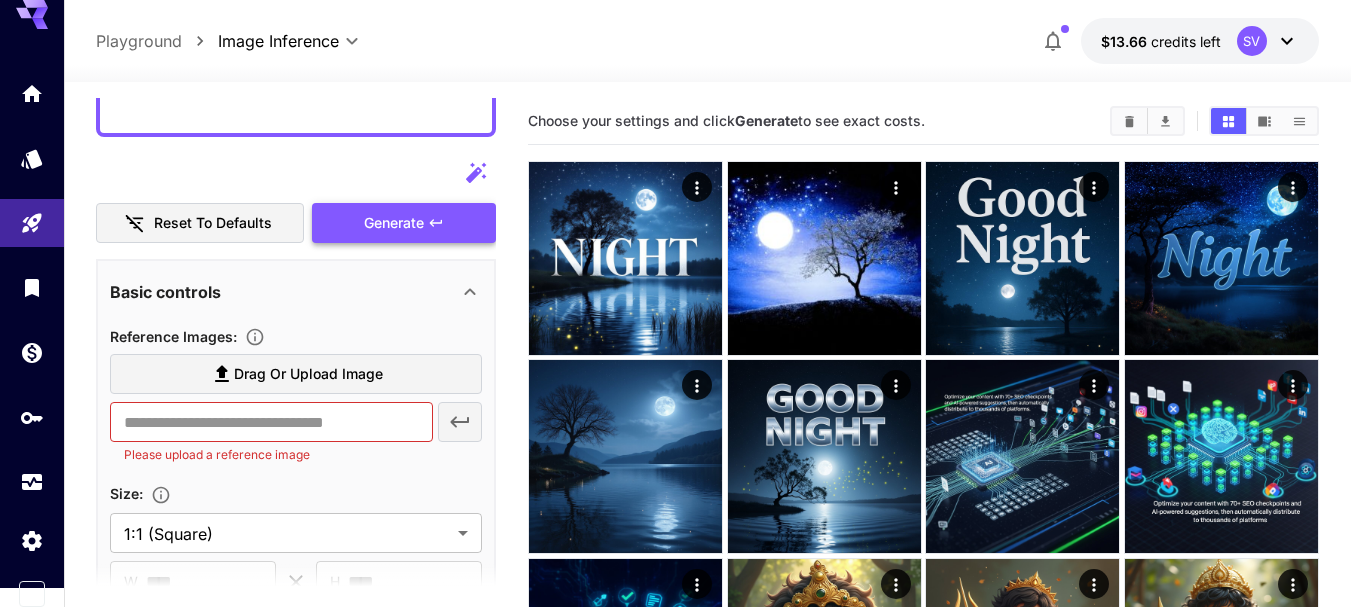 click on "Generate" at bounding box center [394, 223] 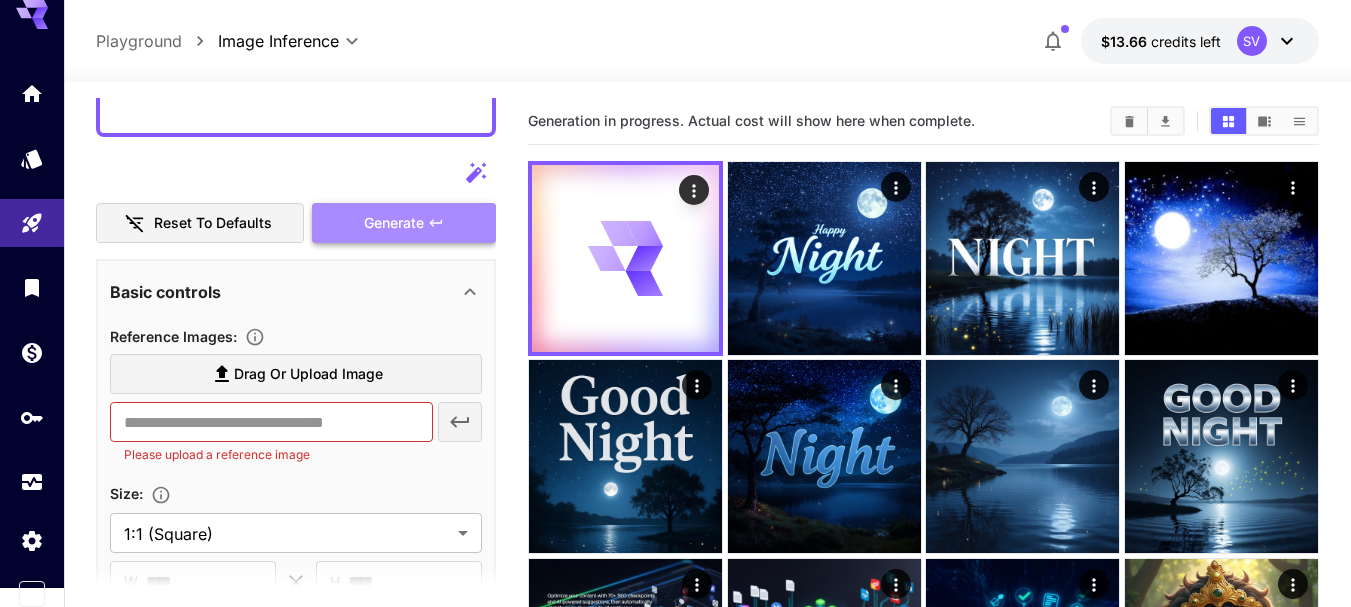 click 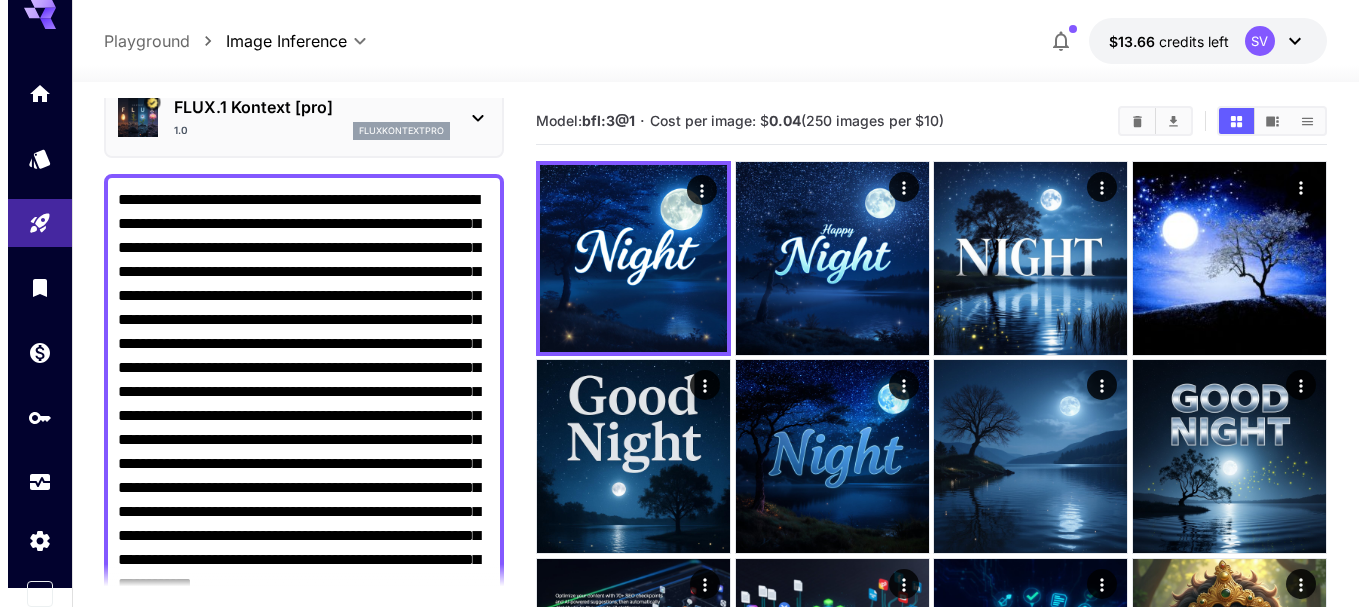 scroll, scrollTop: 0, scrollLeft: 0, axis: both 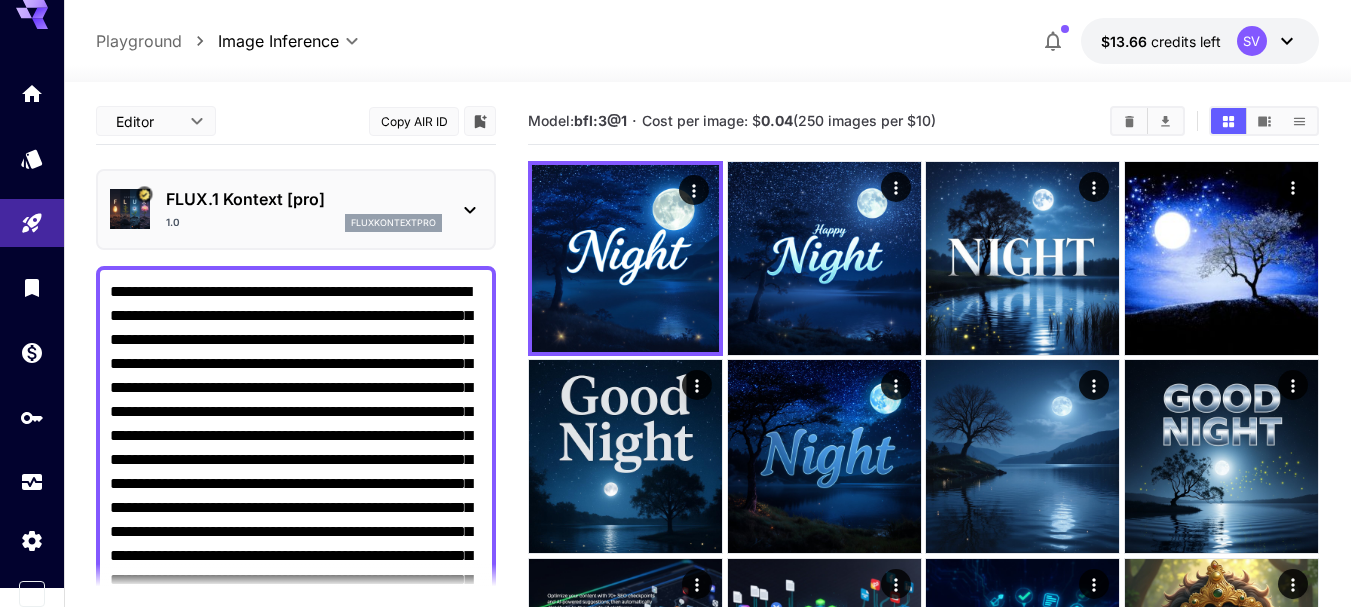 click on "fluxkontextpro" at bounding box center (393, 223) 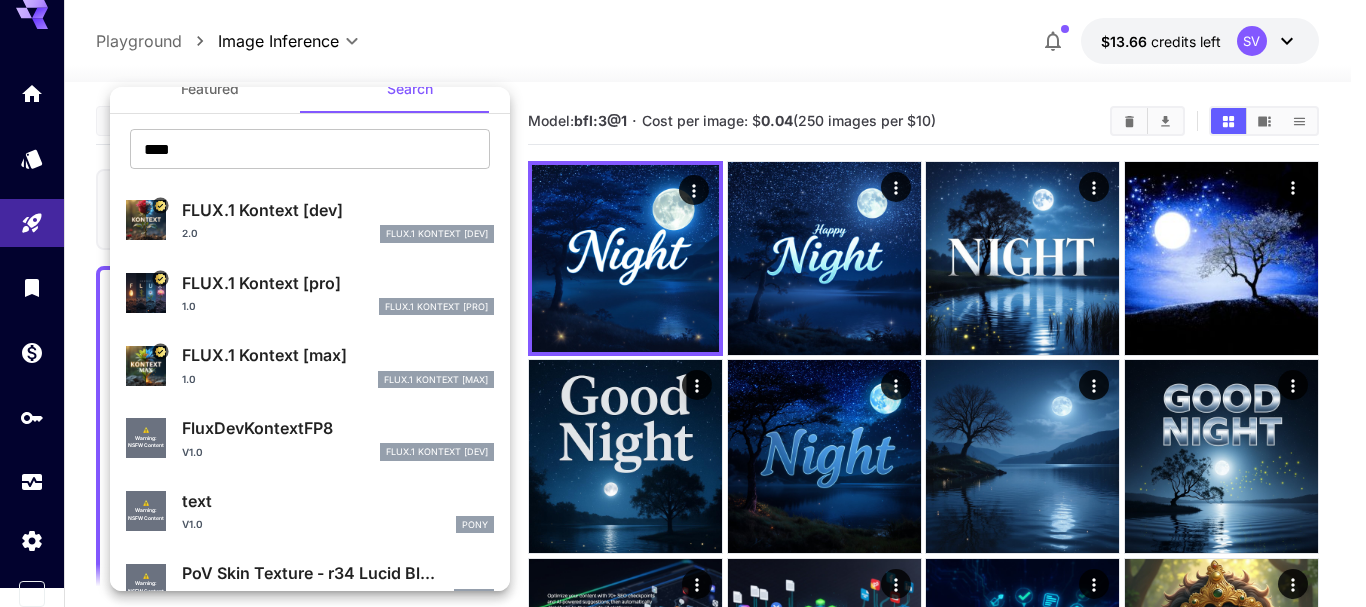 scroll, scrollTop: 0, scrollLeft: 0, axis: both 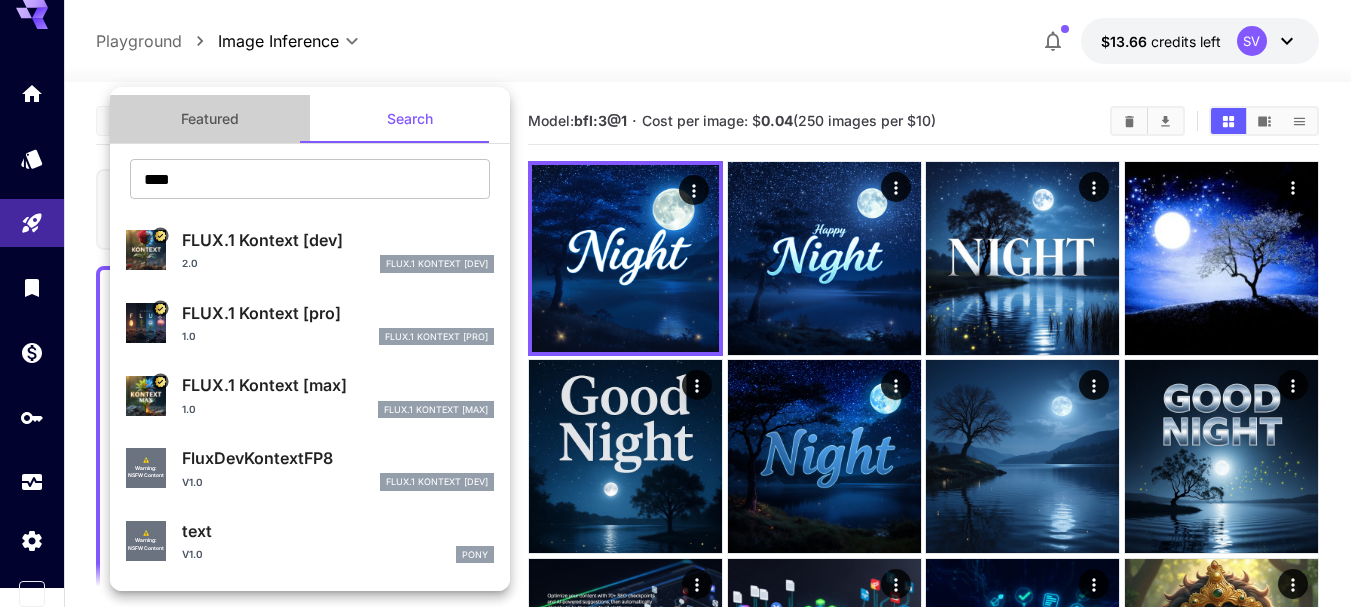 click on "Featured" at bounding box center [210, 119] 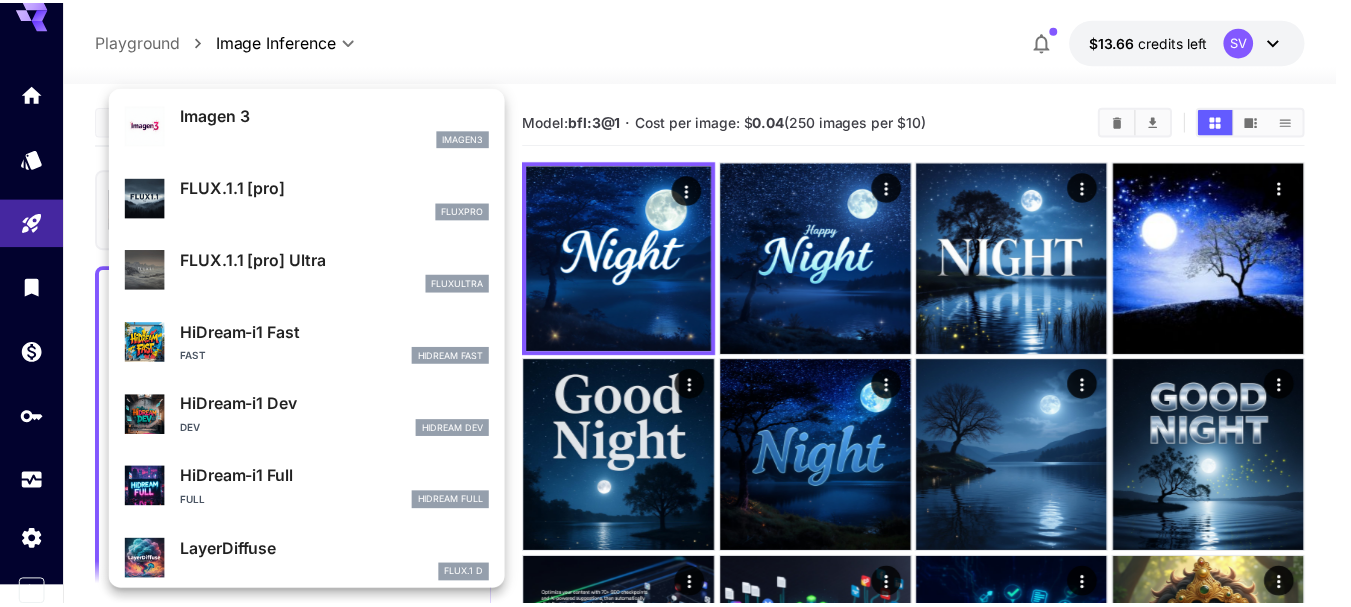 scroll, scrollTop: 1020, scrollLeft: 0, axis: vertical 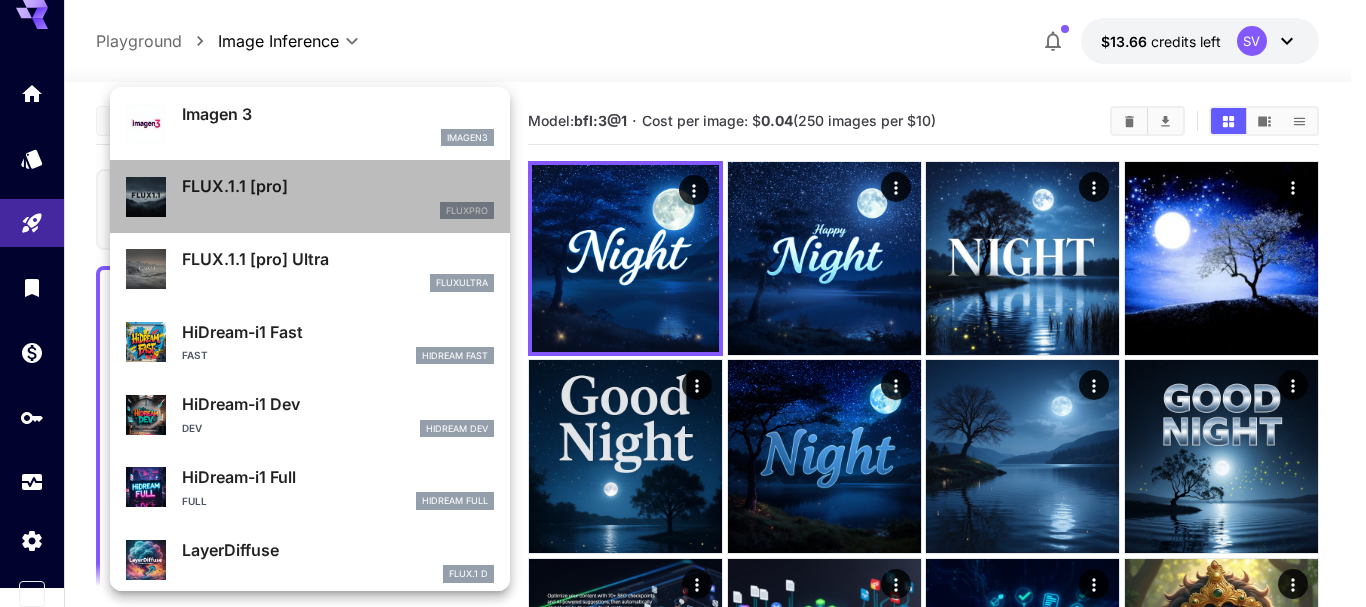 click on "fluxpro" at bounding box center (338, 211) 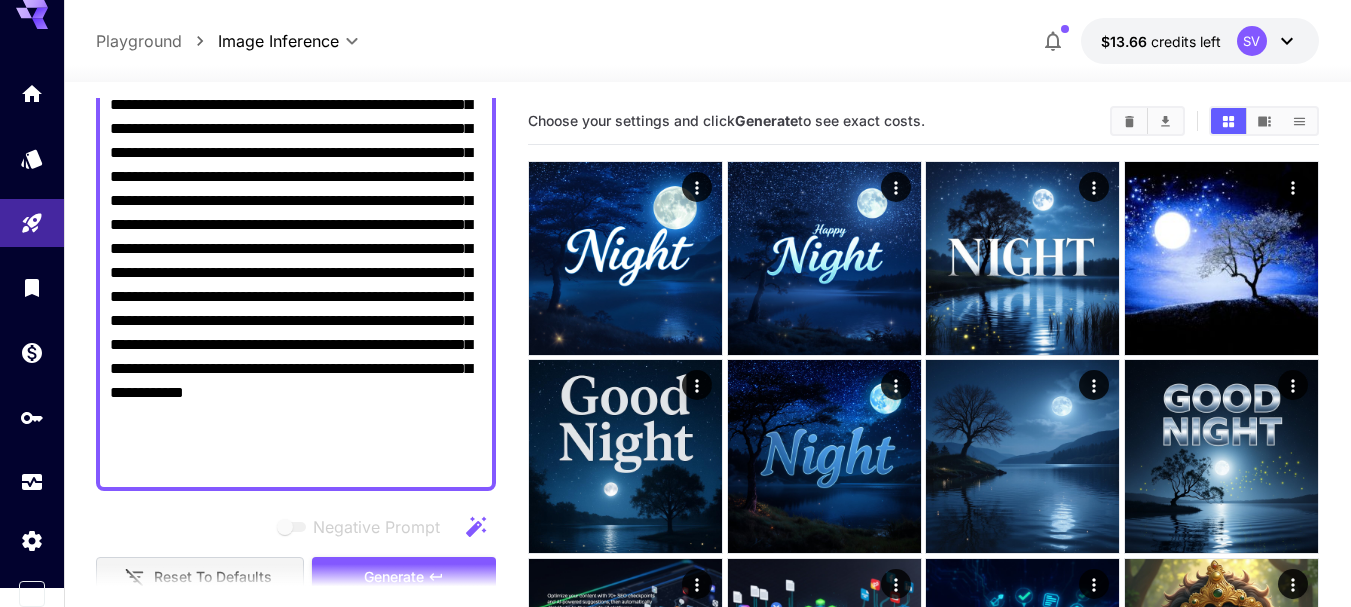 scroll, scrollTop: 285, scrollLeft: 0, axis: vertical 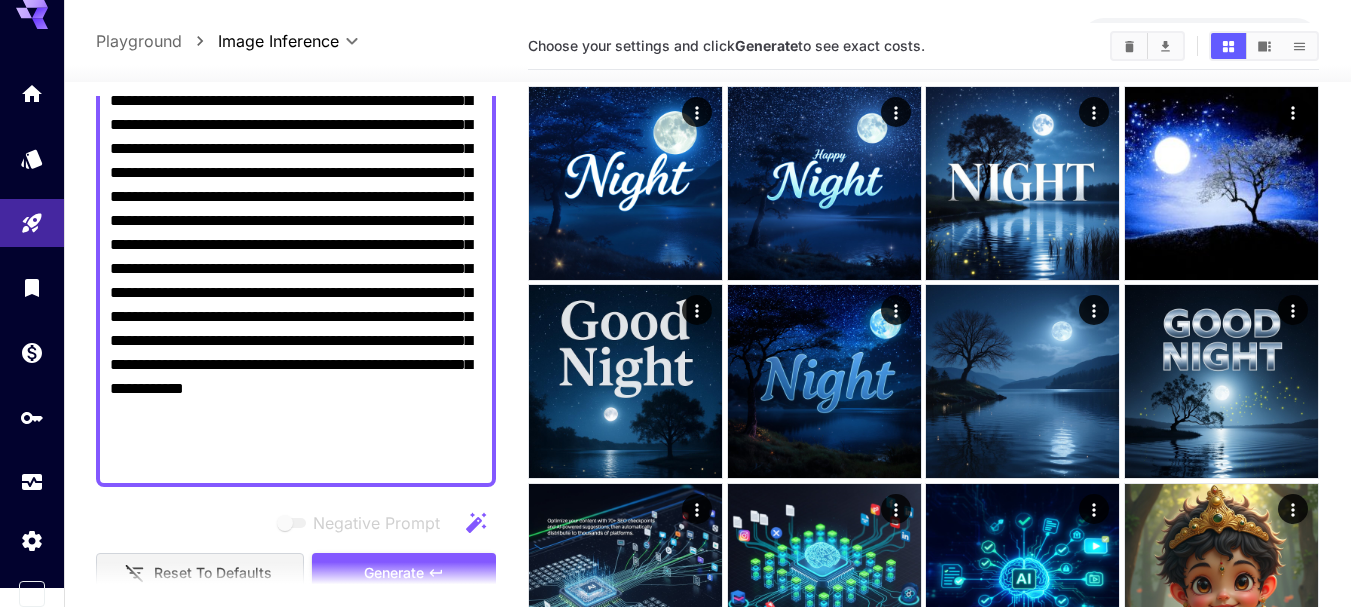 click at bounding box center (296, 587) 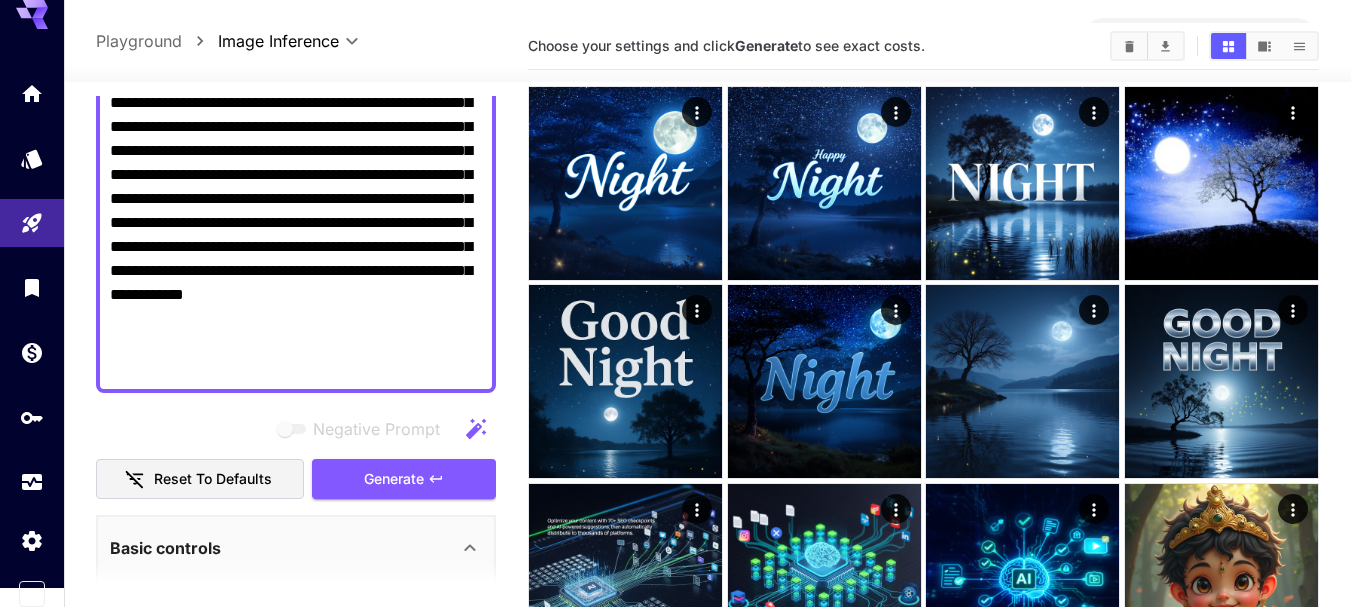 scroll, scrollTop: 380, scrollLeft: 0, axis: vertical 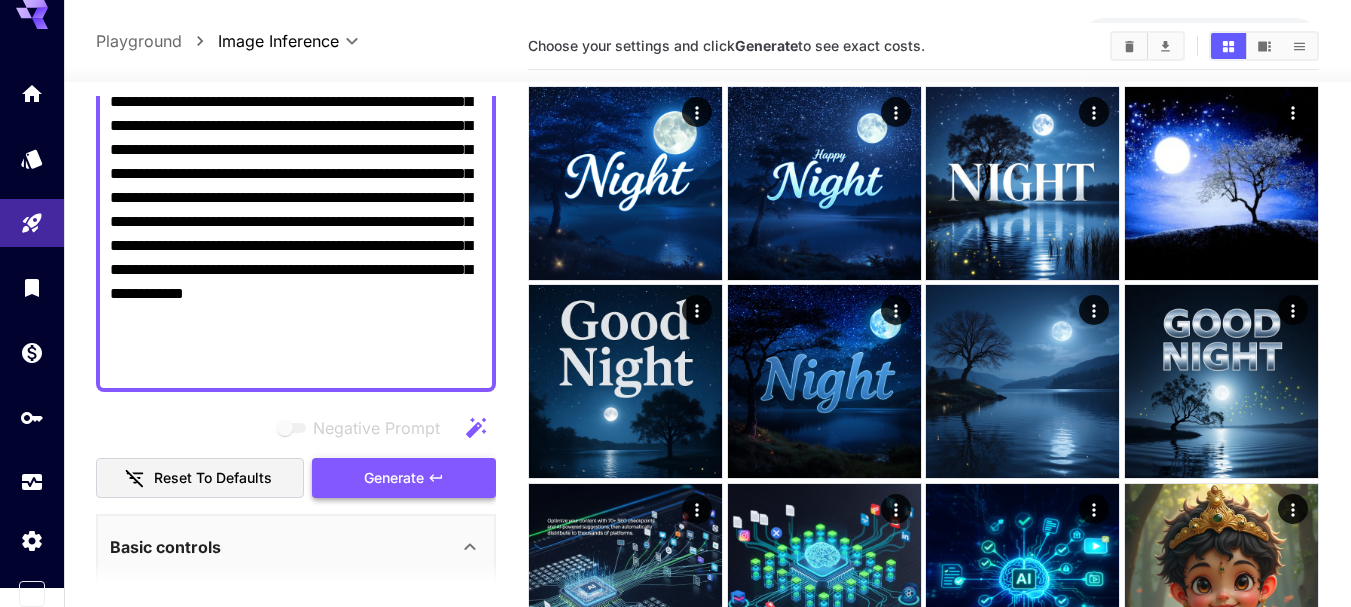 click on "Generate" at bounding box center [404, 478] 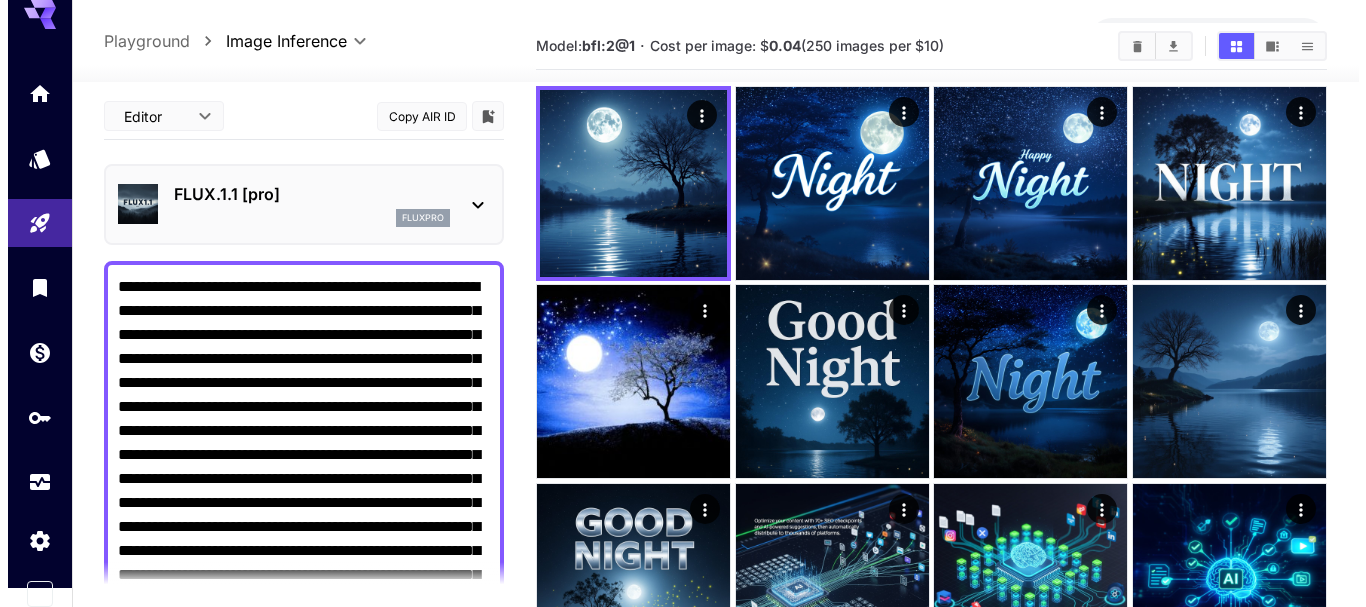 scroll, scrollTop: 0, scrollLeft: 0, axis: both 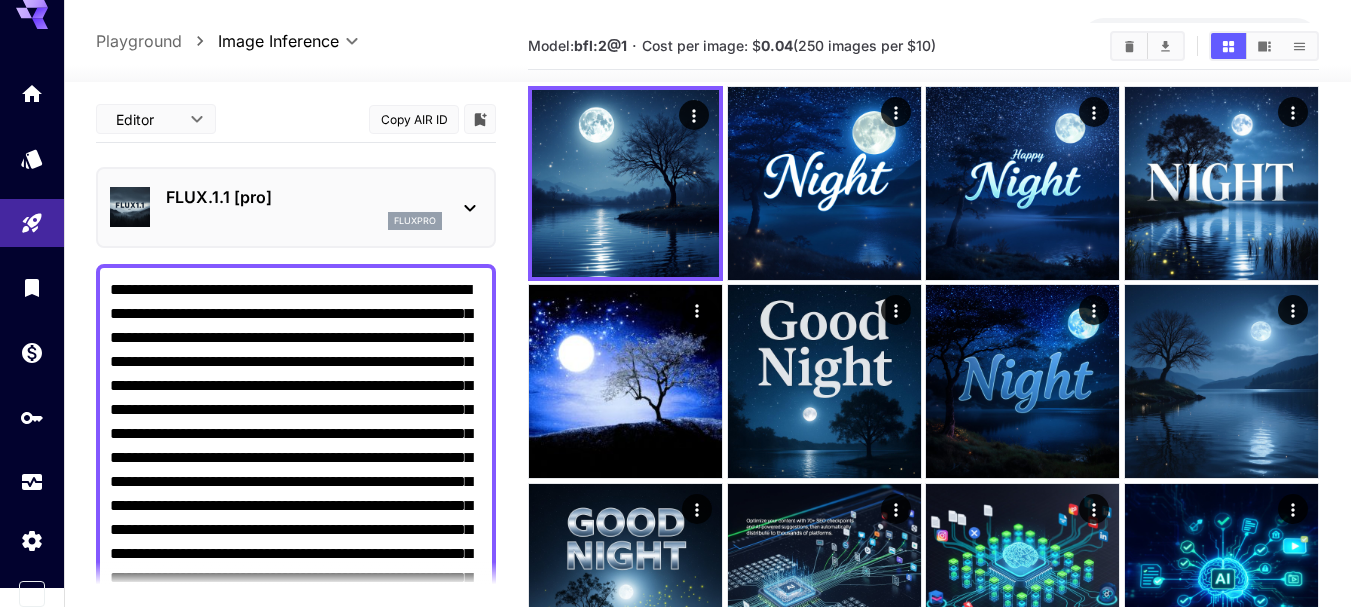 click on "FLUX.1.1 [pro]" at bounding box center (304, 197) 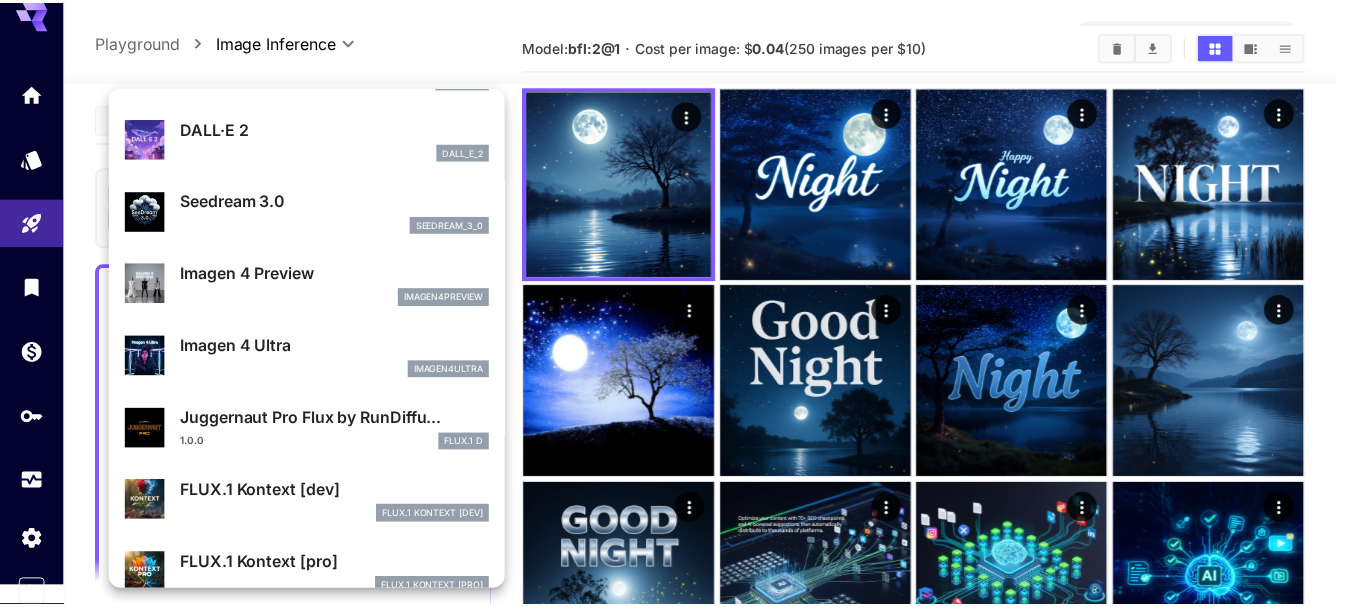 scroll, scrollTop: 0, scrollLeft: 0, axis: both 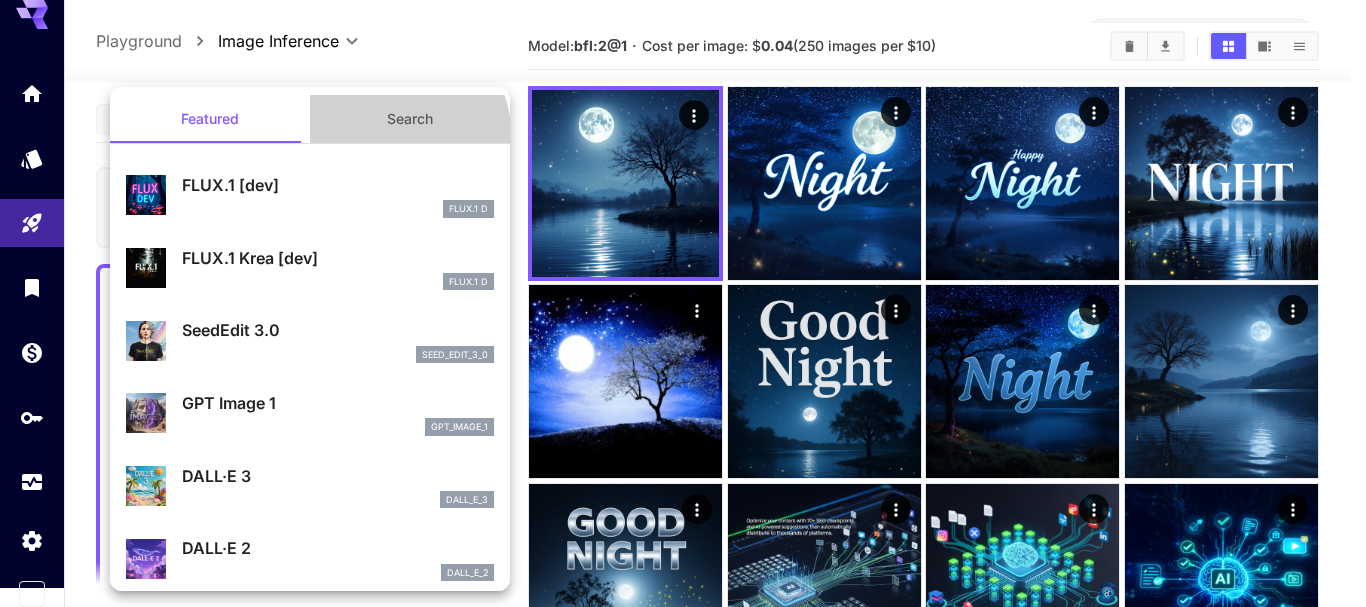 click on "Search" at bounding box center (410, 119) 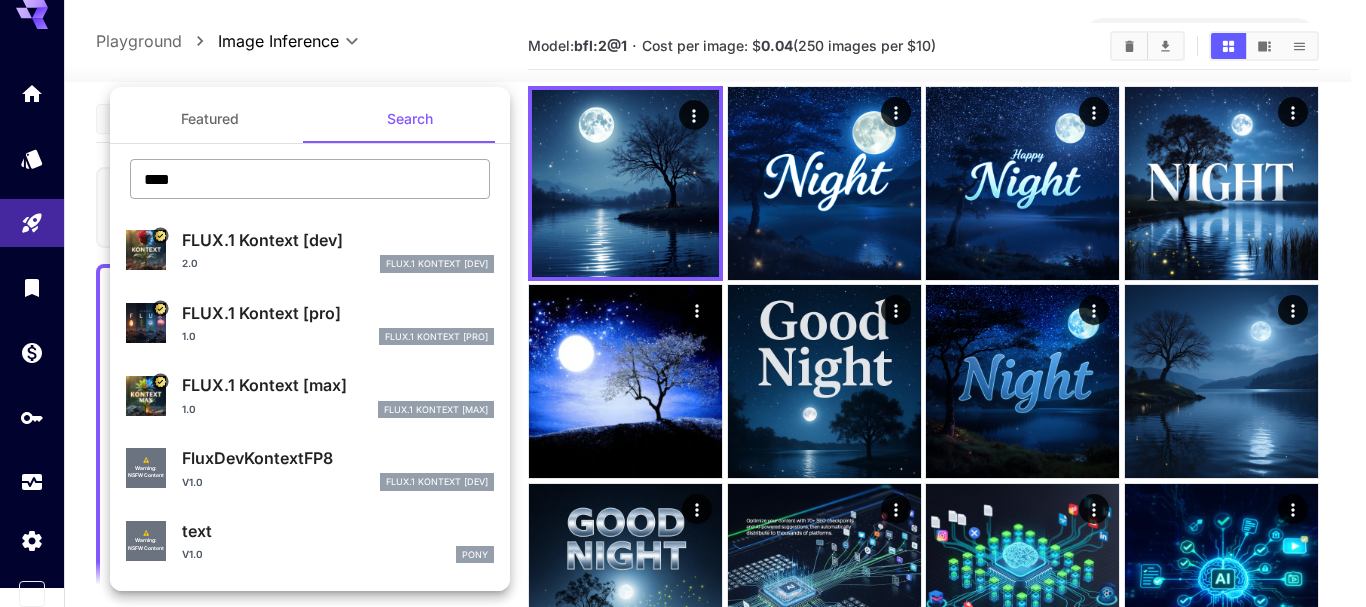 click on "****" at bounding box center [310, 179] 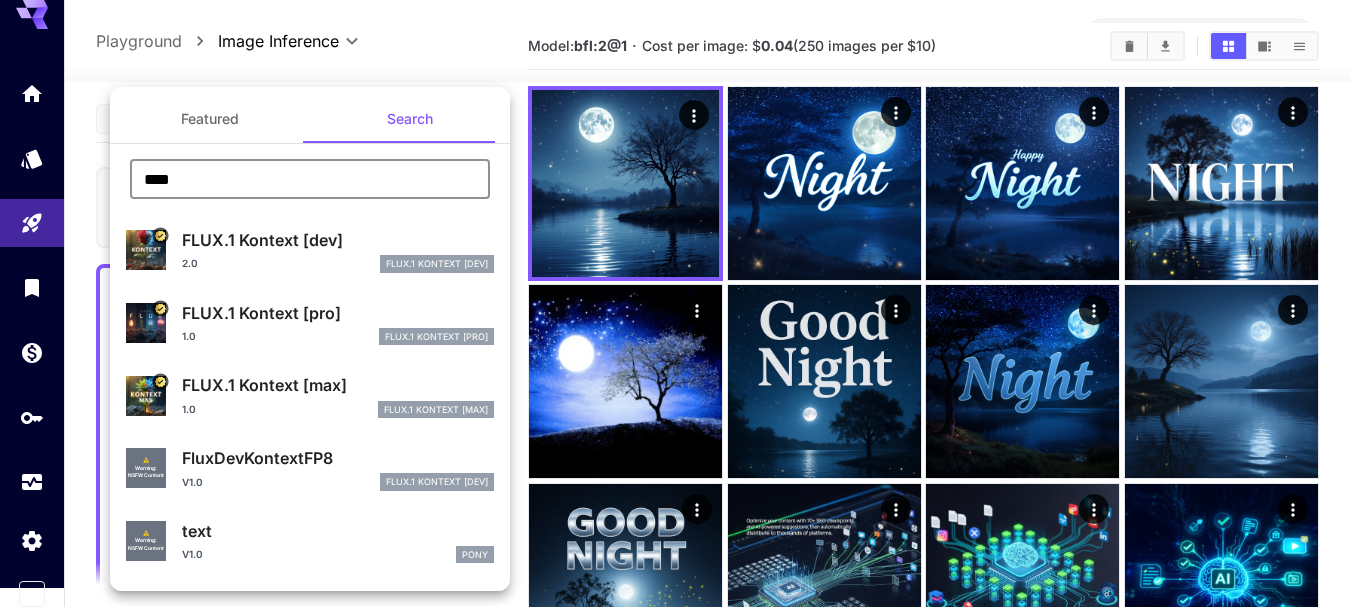 click on "****" at bounding box center [310, 179] 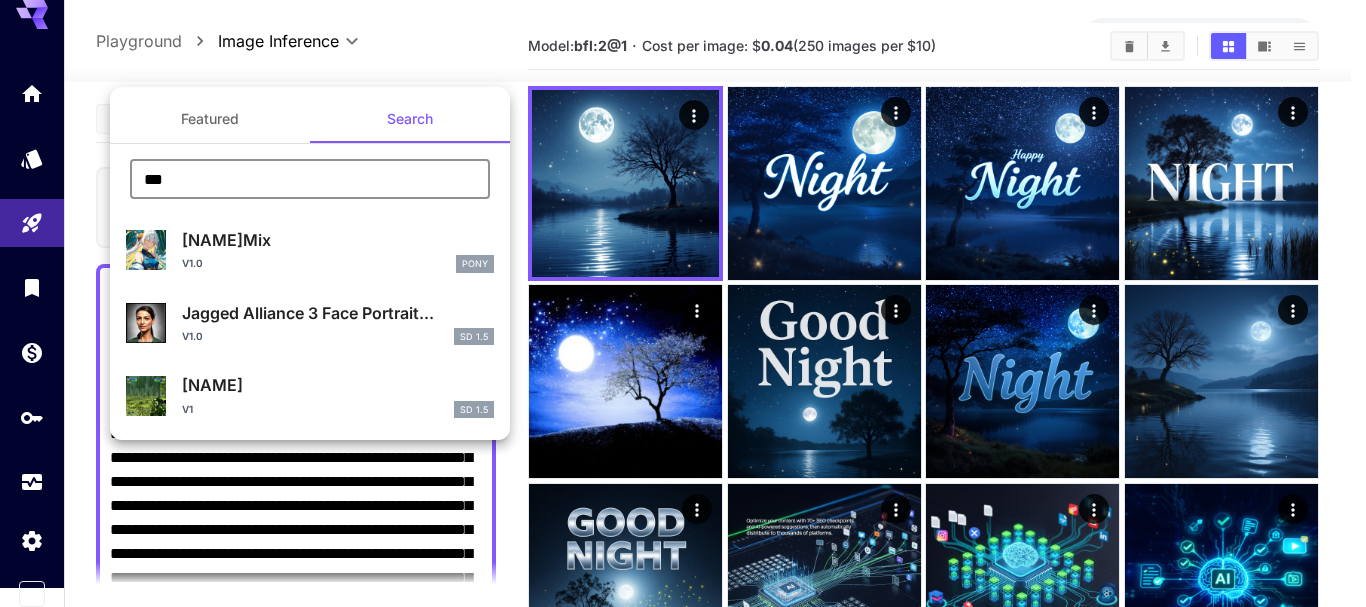 type on "***" 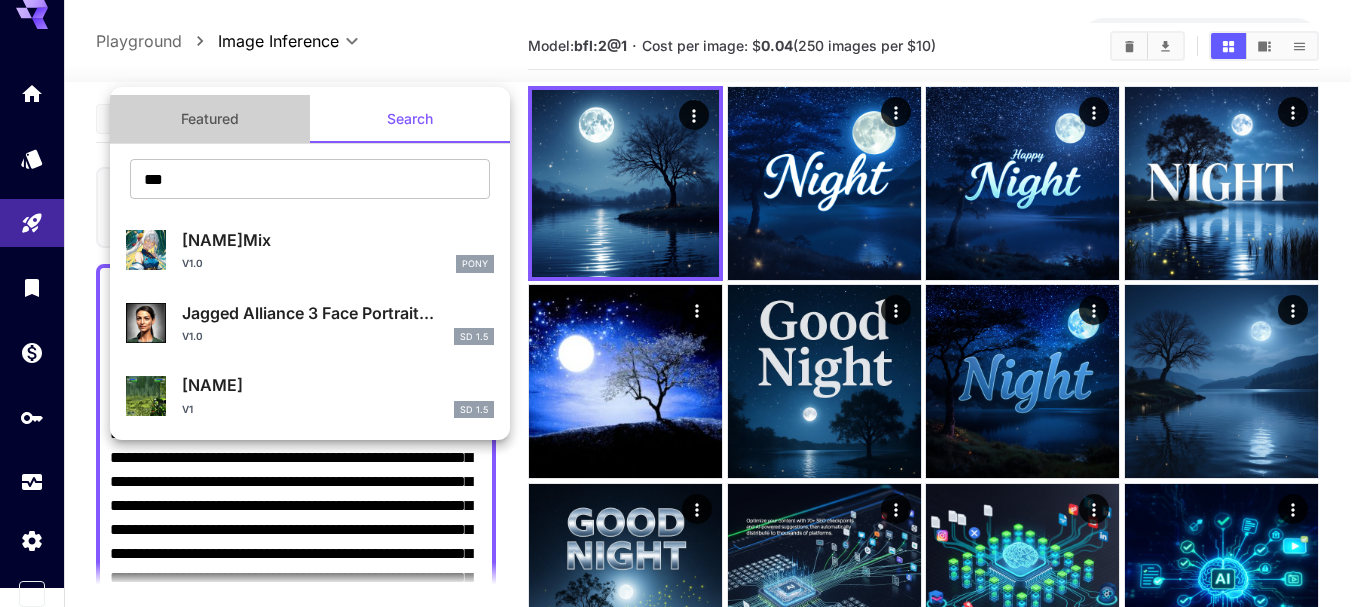 click on "Featured" at bounding box center [210, 119] 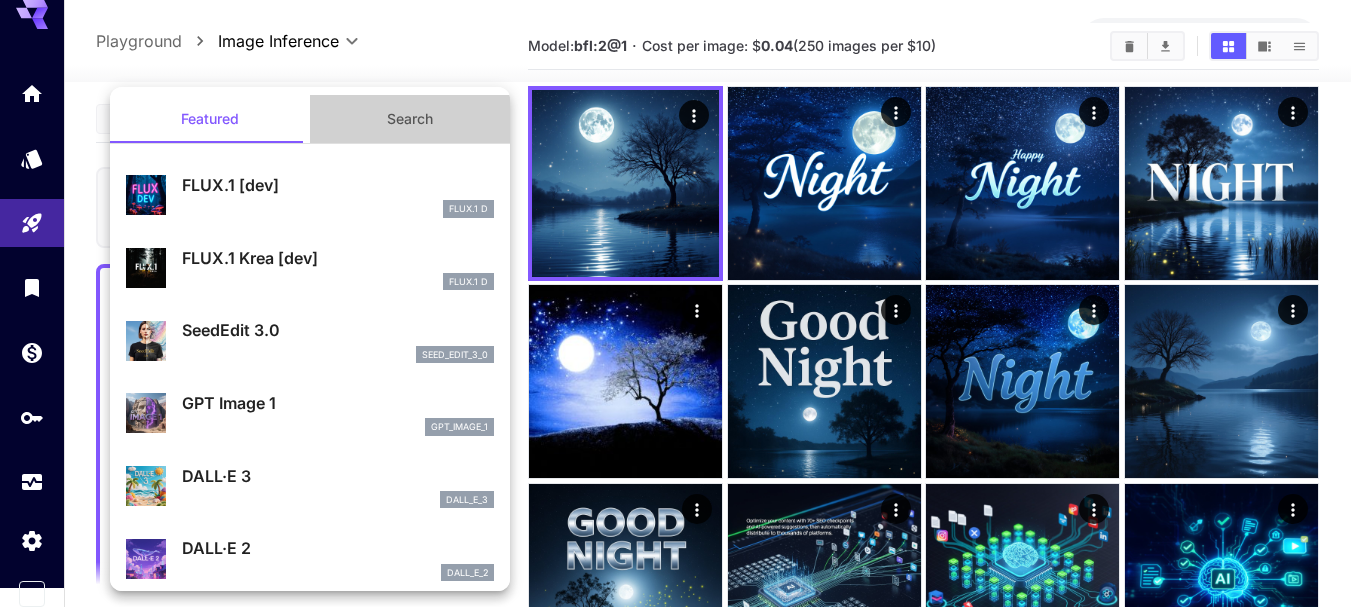 click on "Search" at bounding box center (410, 119) 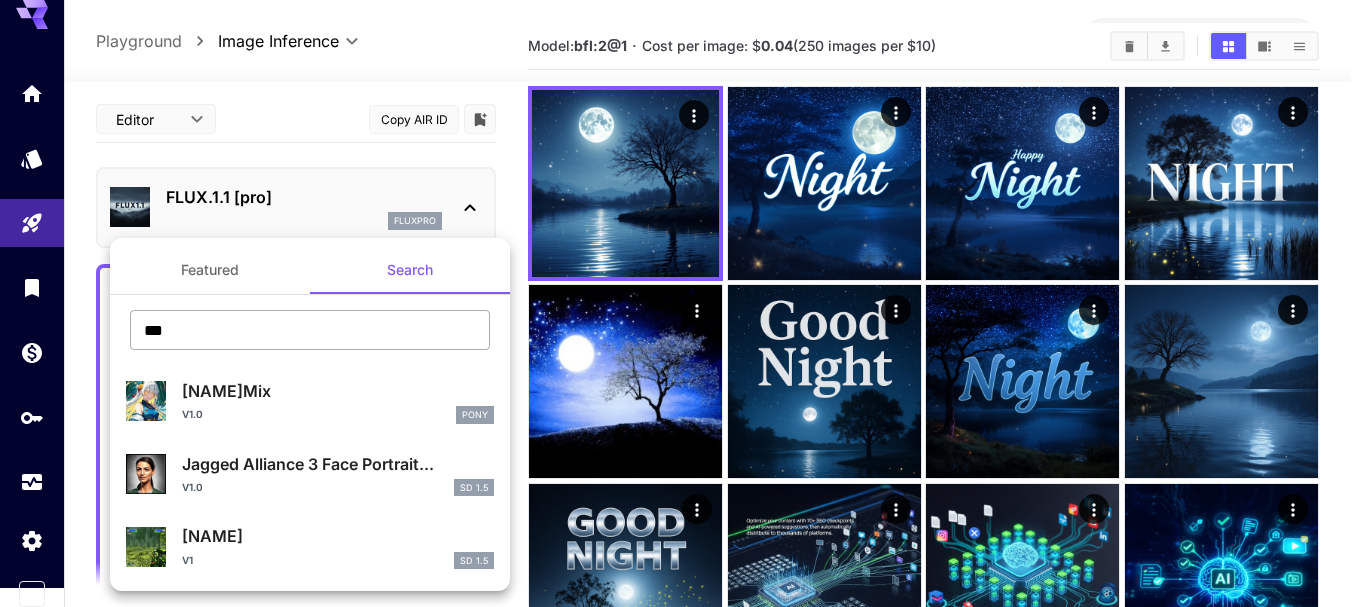 click on "***" at bounding box center [310, 330] 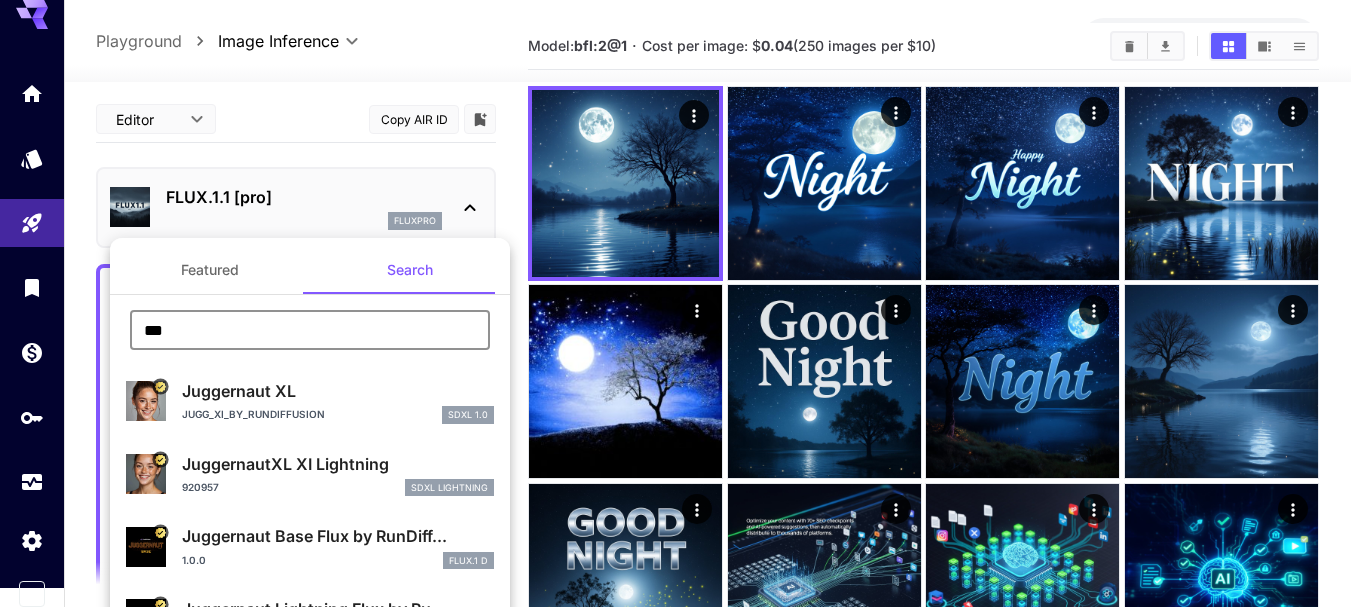 type on "***" 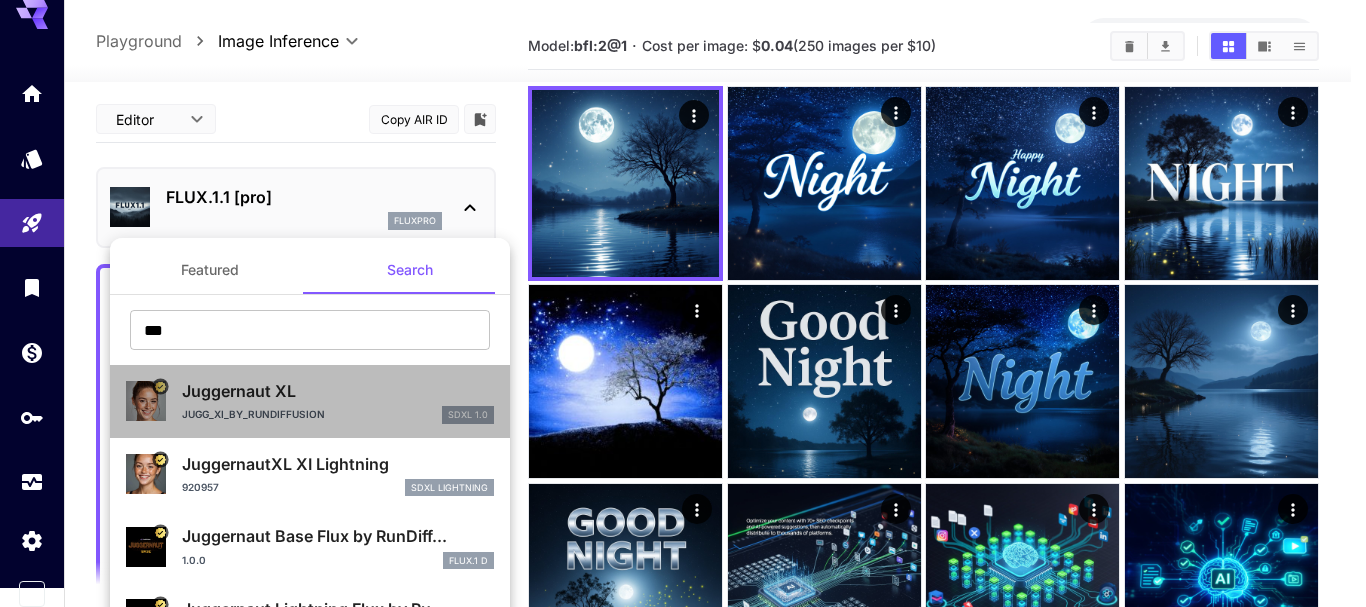 click on "Juggernaut XL" at bounding box center (338, 391) 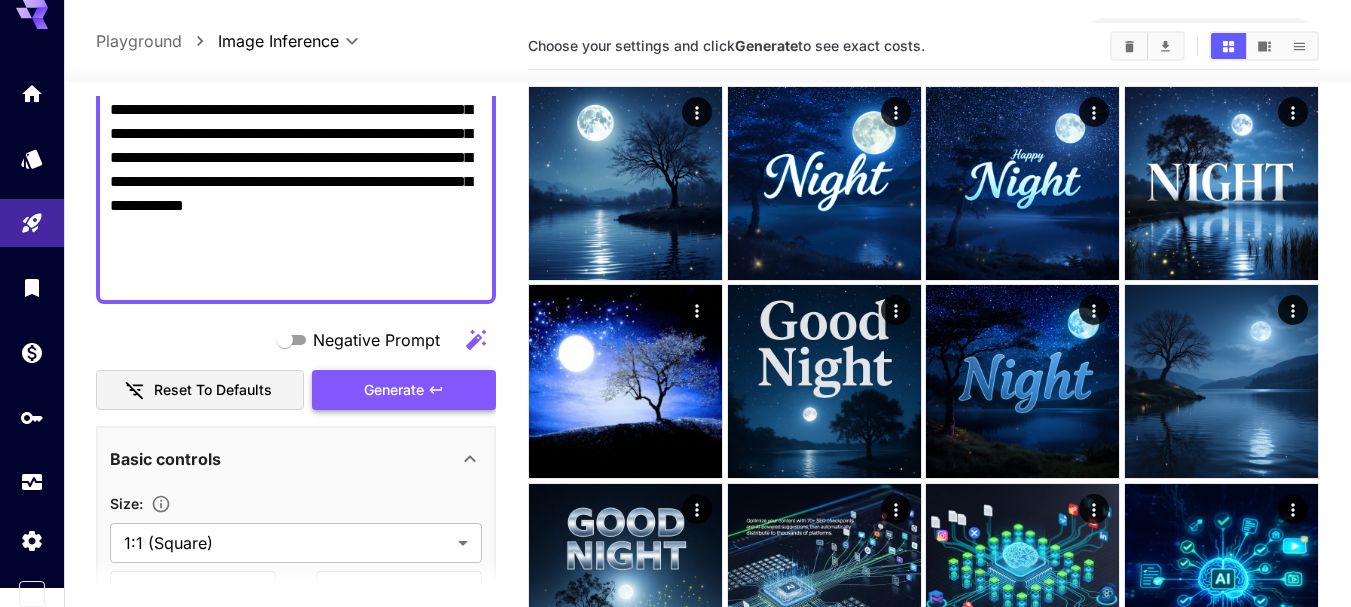 scroll, scrollTop: 469, scrollLeft: 0, axis: vertical 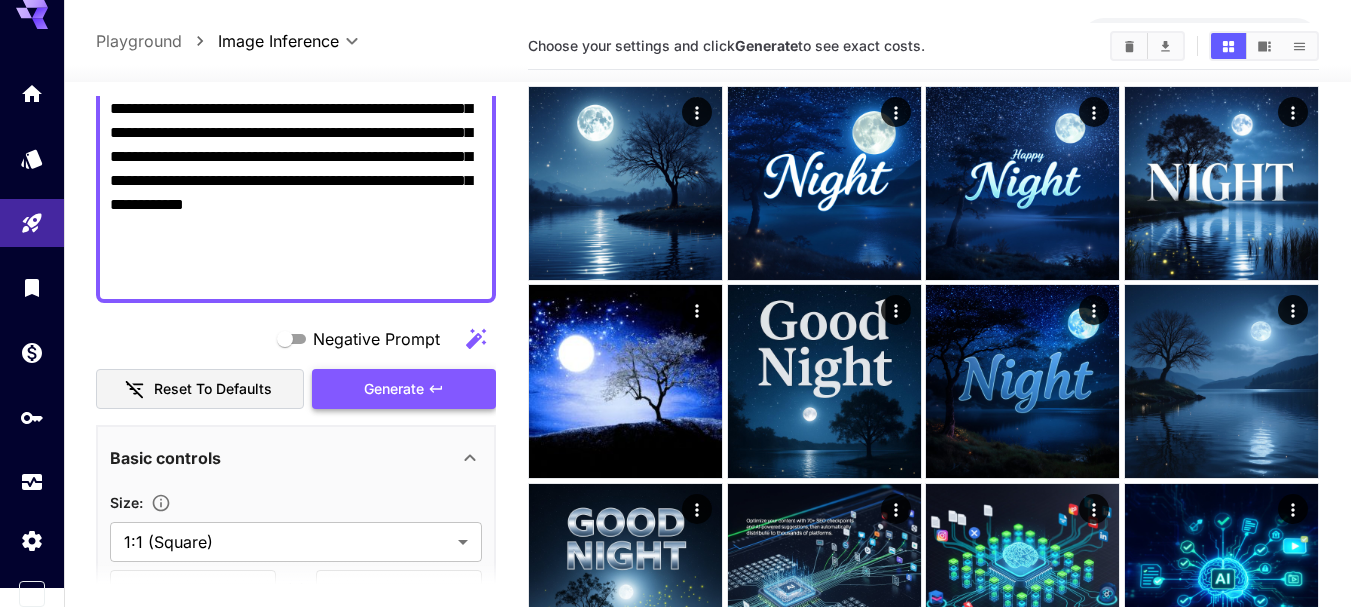 click on "Generate" at bounding box center [394, 389] 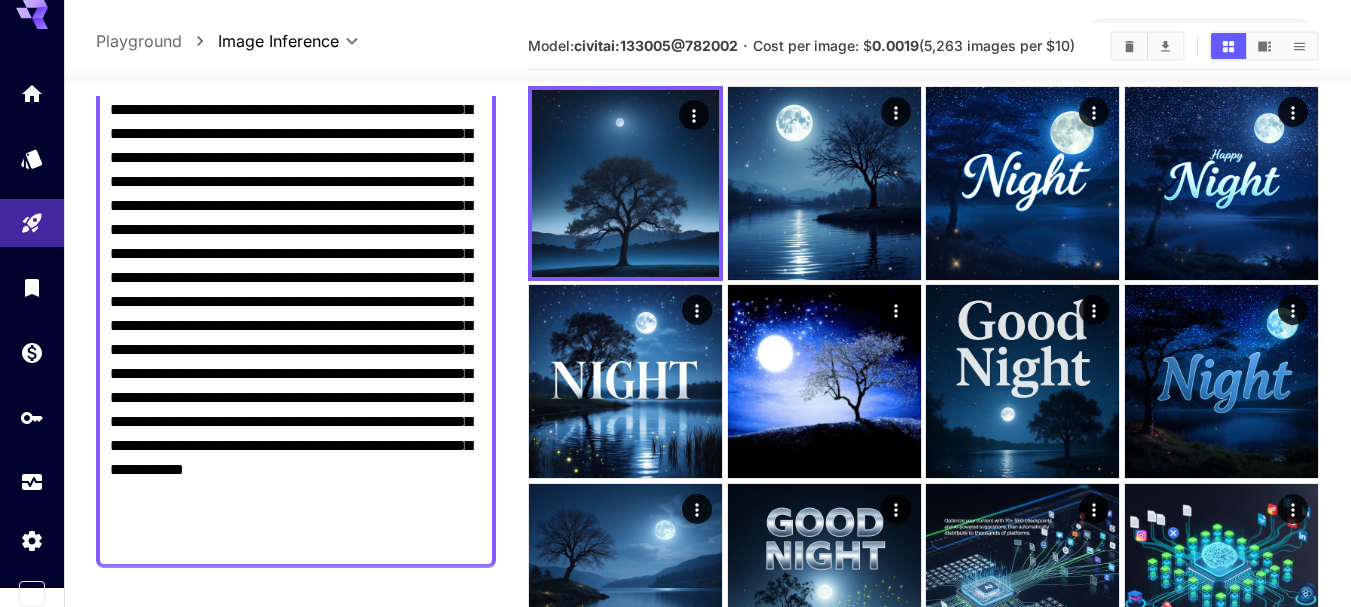 scroll, scrollTop: 0, scrollLeft: 0, axis: both 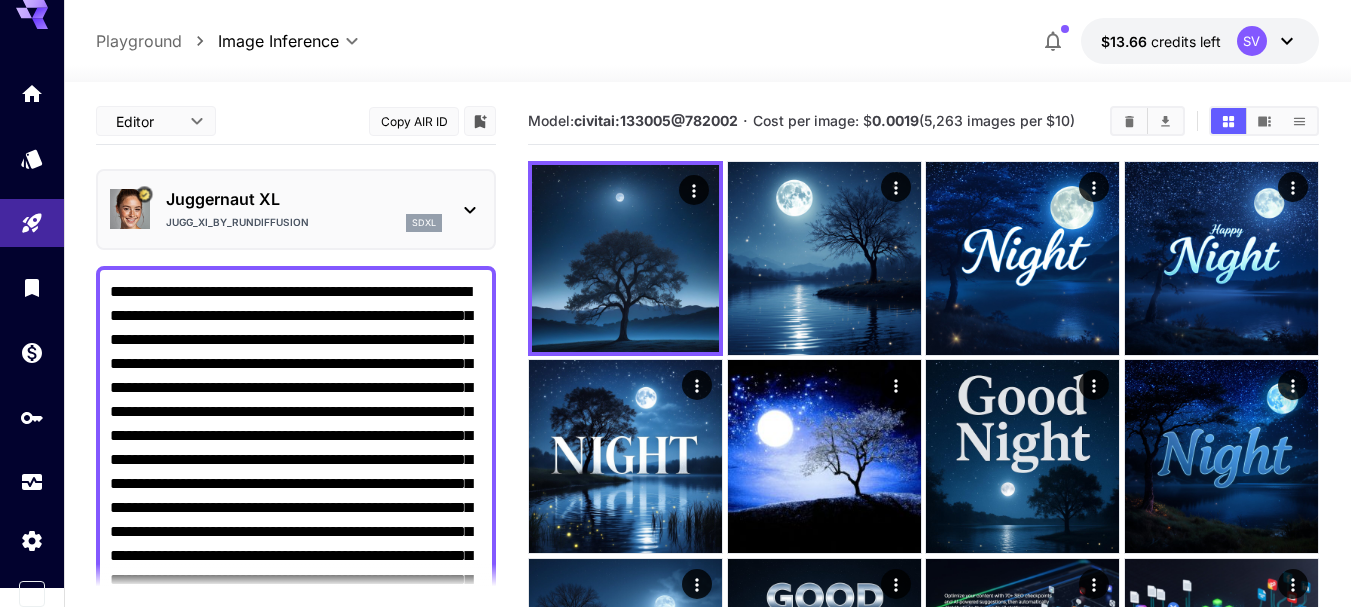 click on "Jugg_XI_by_RunDiffusion sdxl" at bounding box center [304, 223] 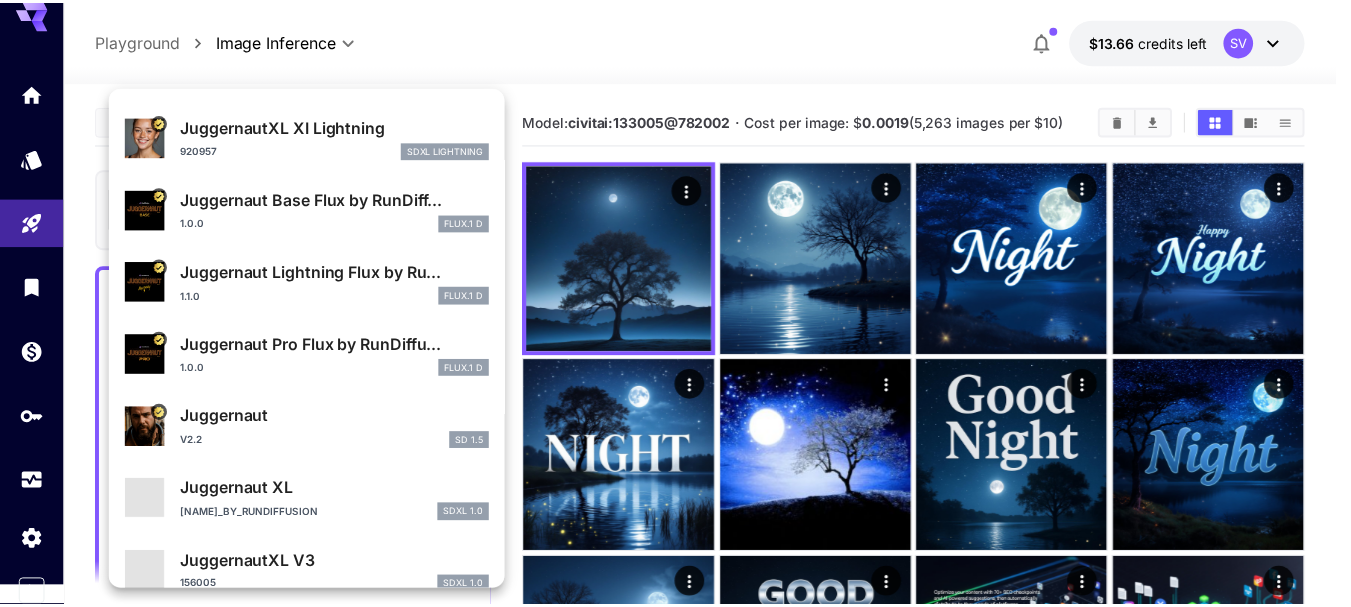 scroll, scrollTop: 187, scrollLeft: 0, axis: vertical 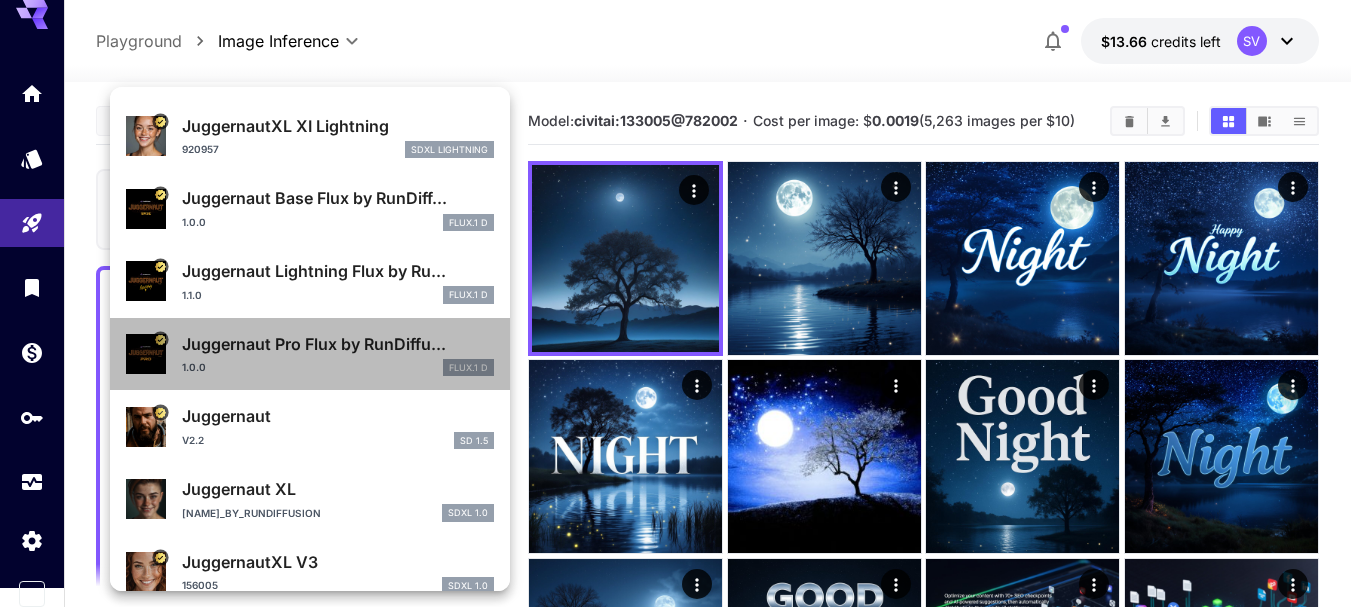 click on "1.0.0 FLUX.1 D" at bounding box center [338, 368] 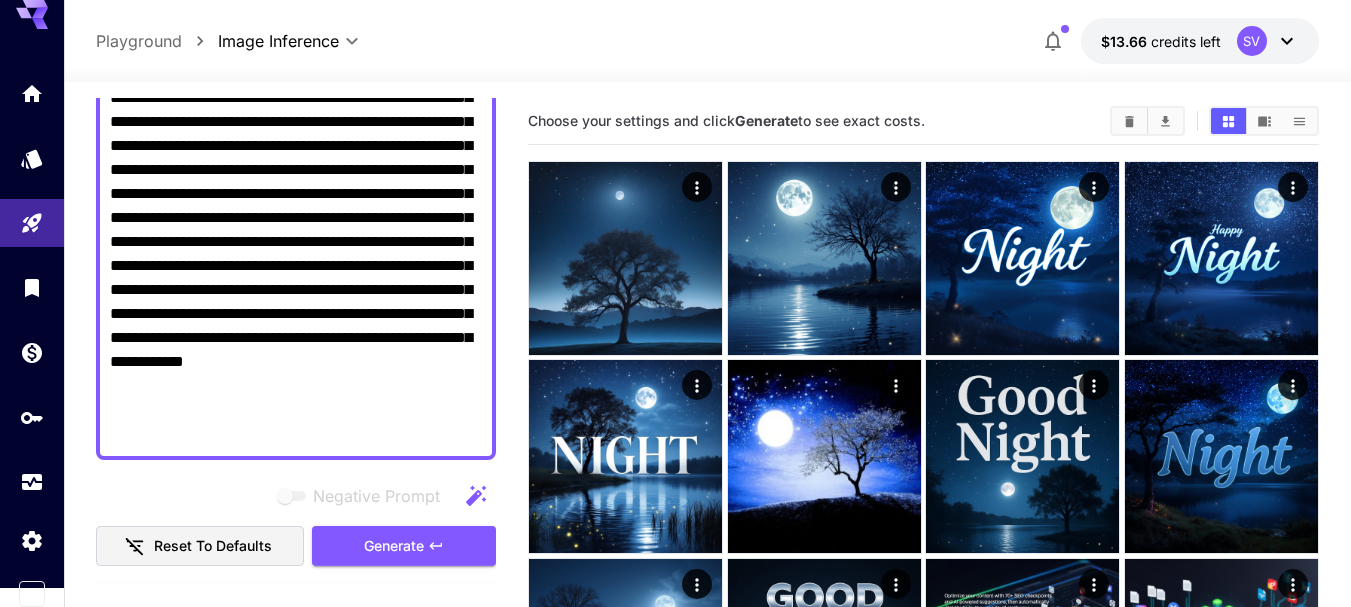 scroll, scrollTop: 316, scrollLeft: 0, axis: vertical 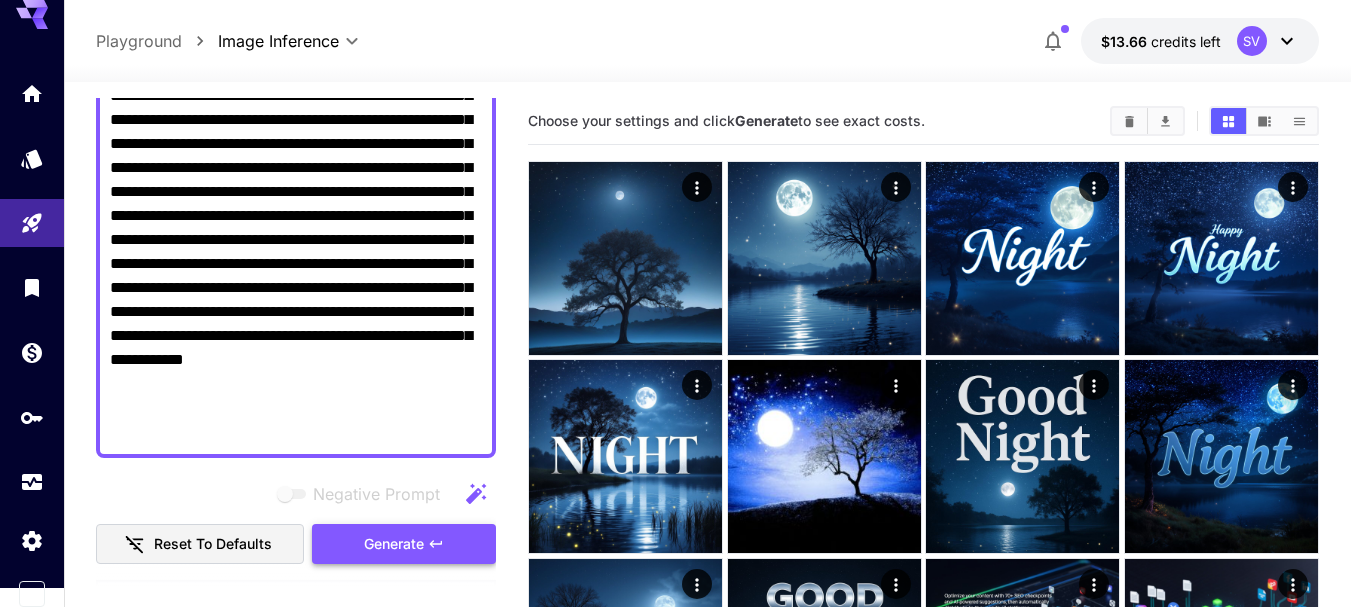 click on "Generate" at bounding box center [394, 544] 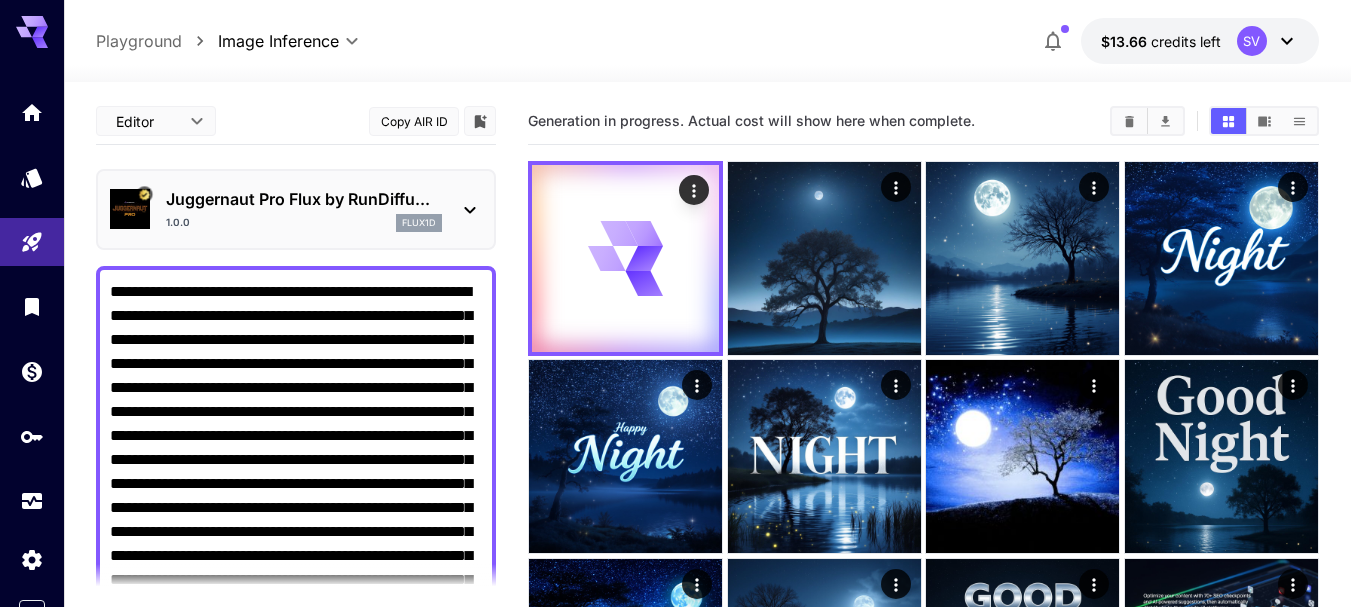 scroll, scrollTop: 0, scrollLeft: 0, axis: both 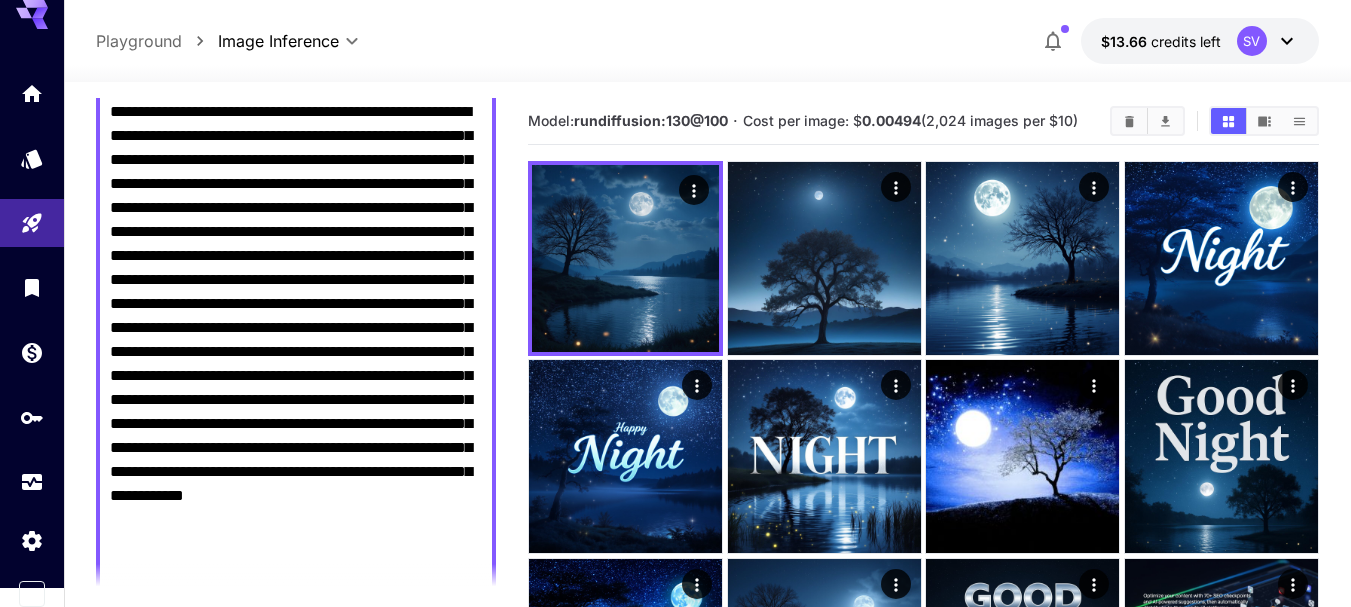 type 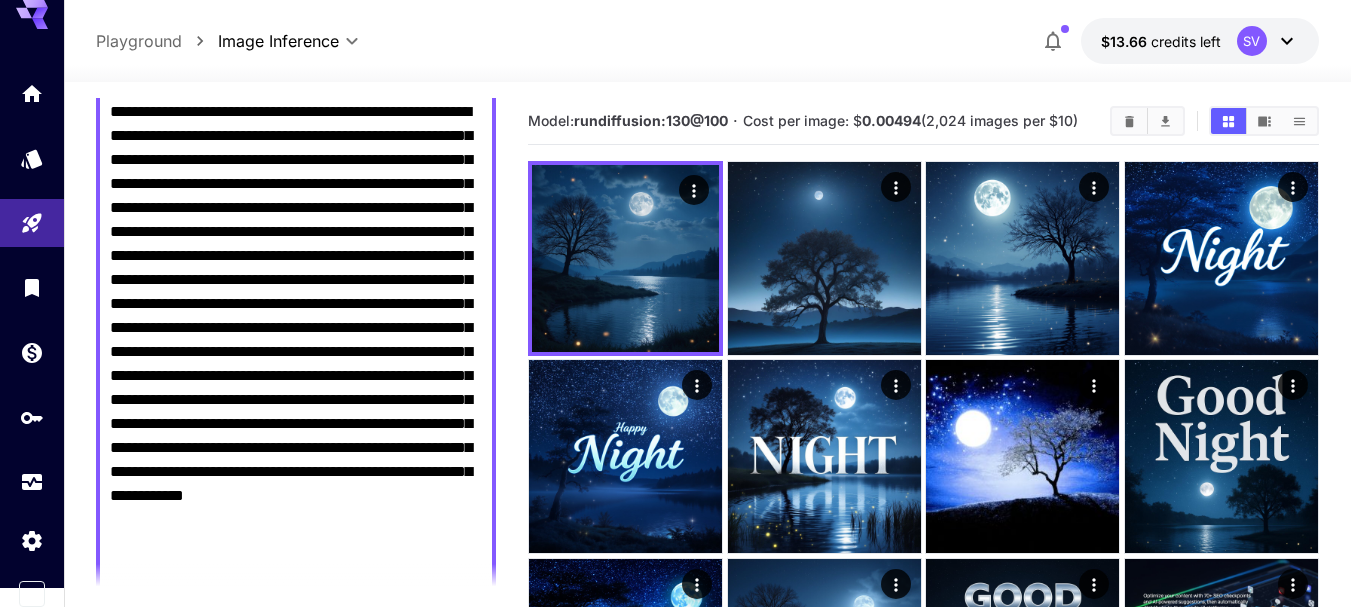 click on "**********" at bounding box center [296, 340] 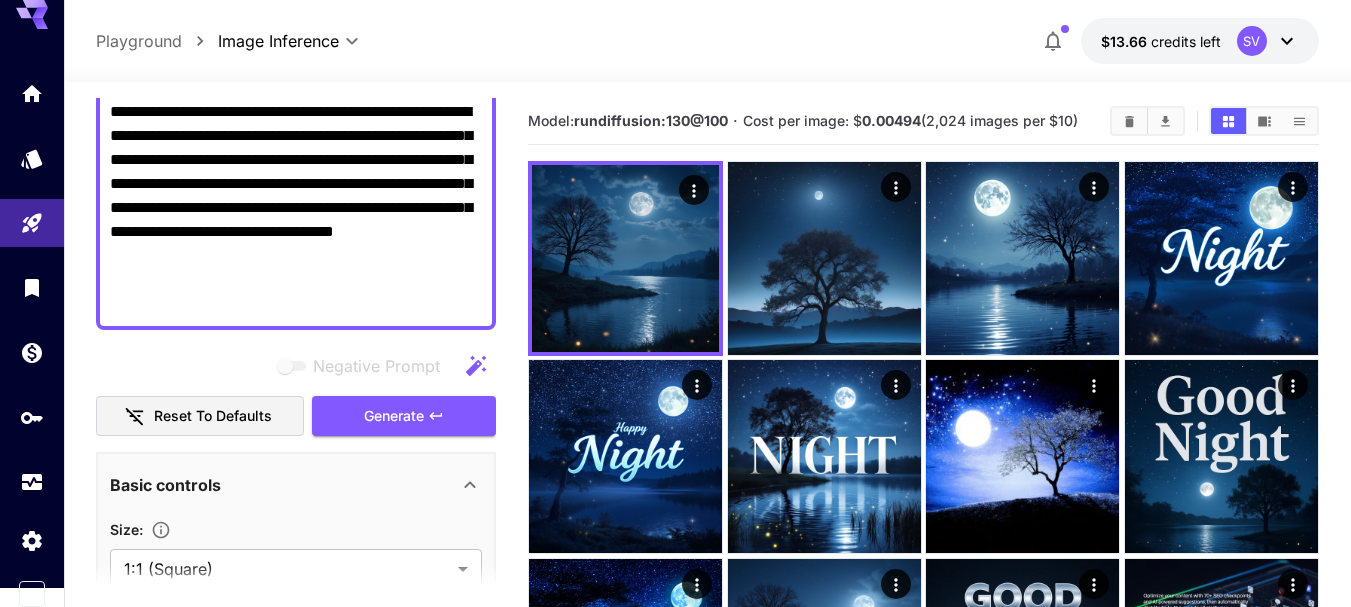drag, startPoint x: 380, startPoint y: 180, endPoint x: 405, endPoint y: 221, distance: 48.02083 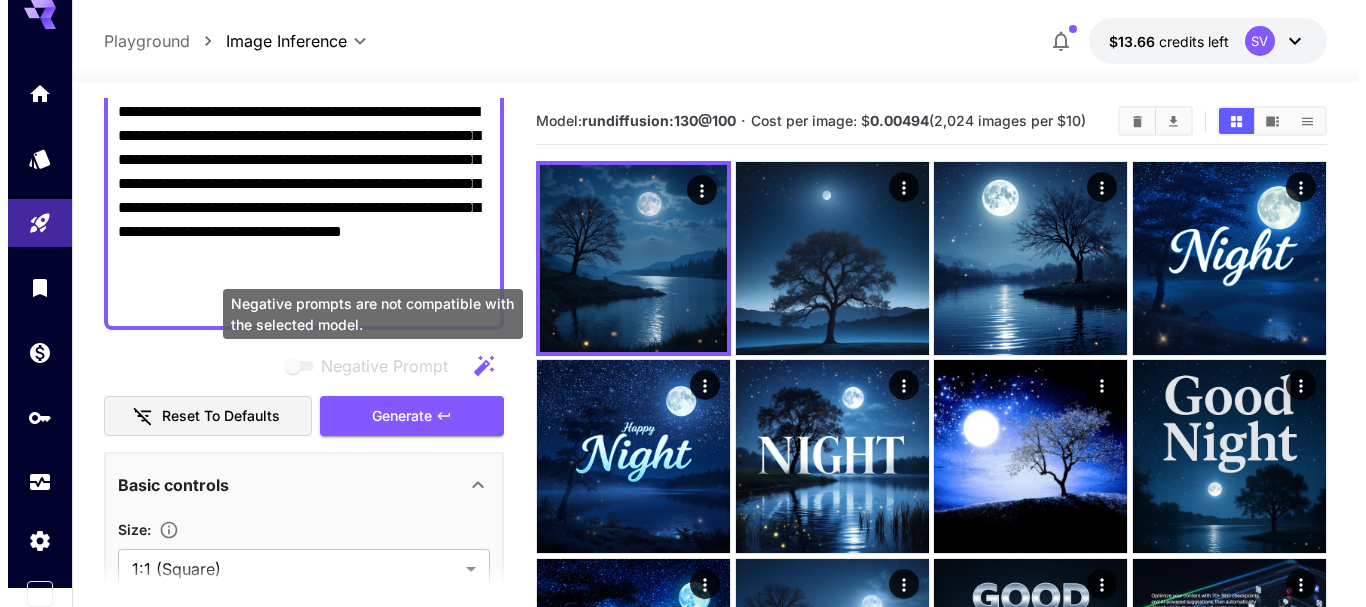 scroll, scrollTop: 0, scrollLeft: 0, axis: both 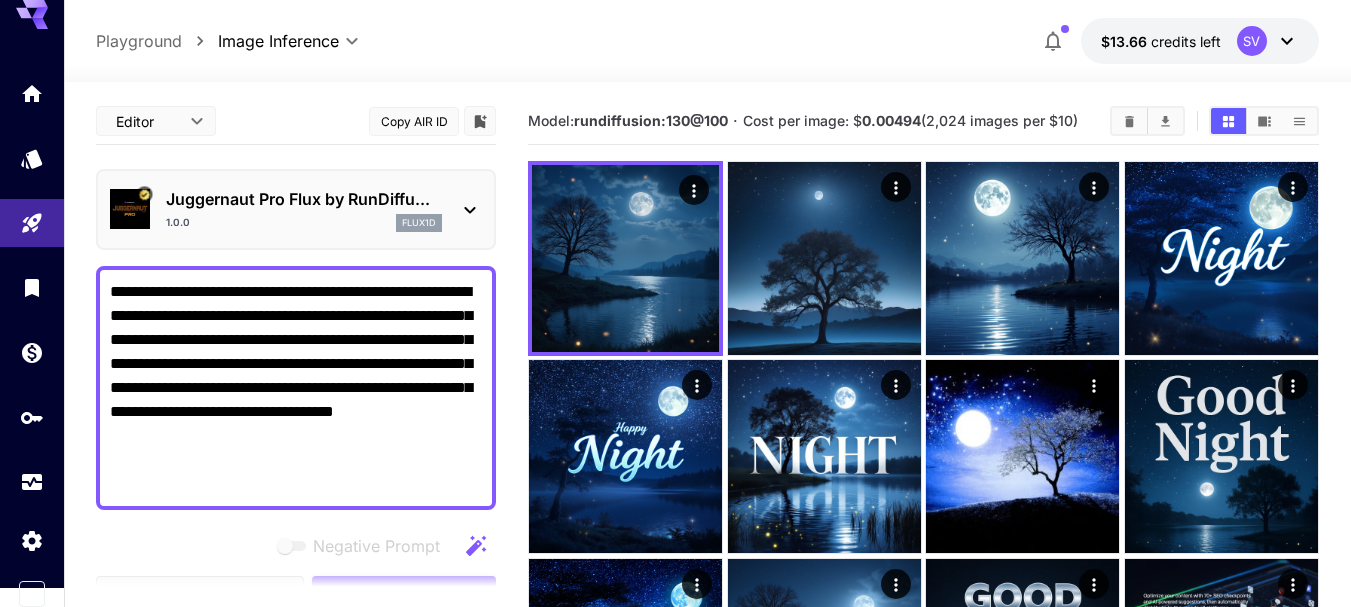 type on "**********" 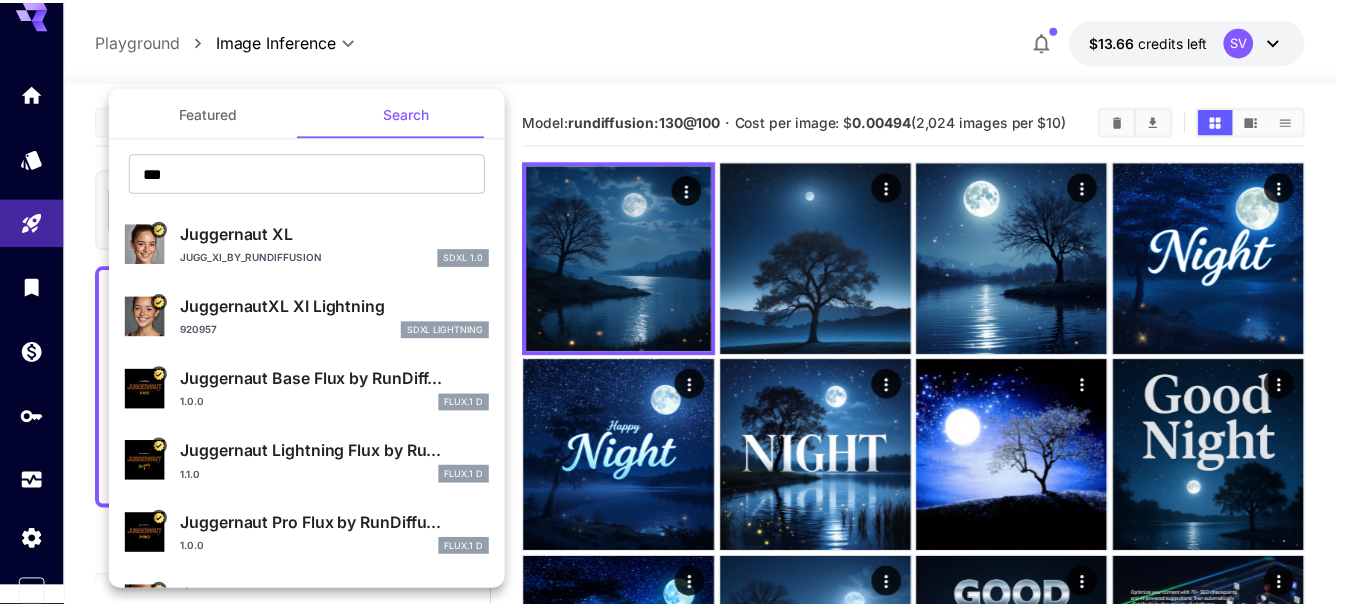 scroll, scrollTop: 8, scrollLeft: 0, axis: vertical 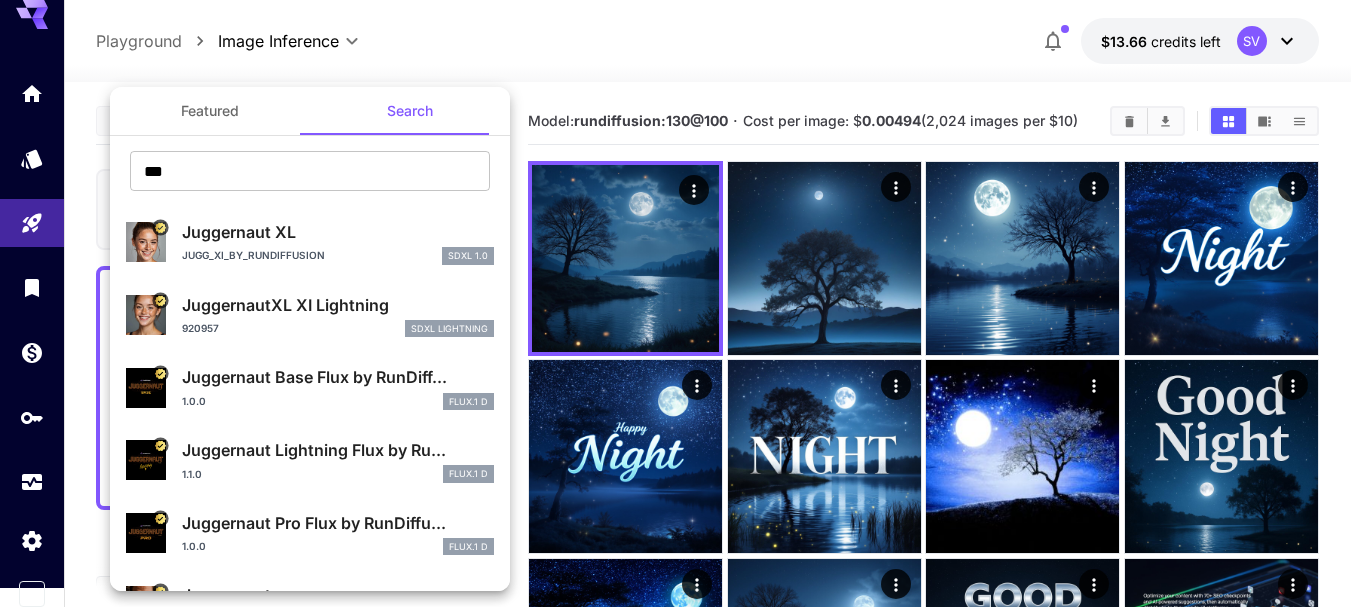click on "Featured" at bounding box center [210, 111] 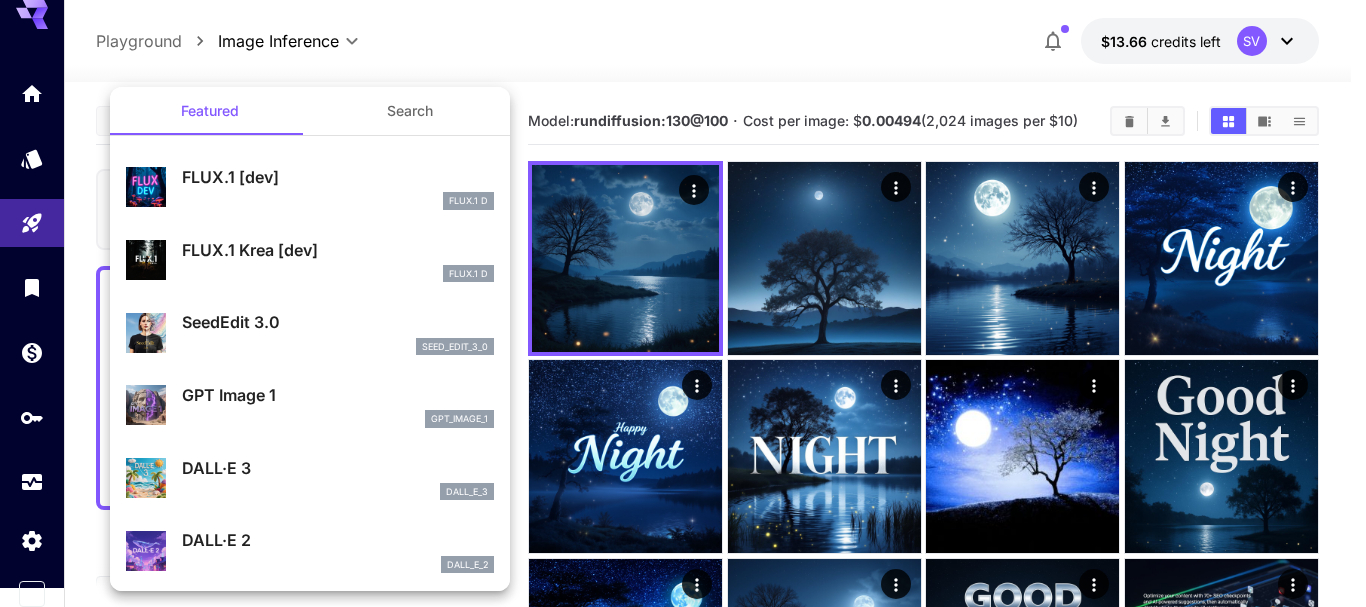 click on "FLUX.1 D" at bounding box center (338, 201) 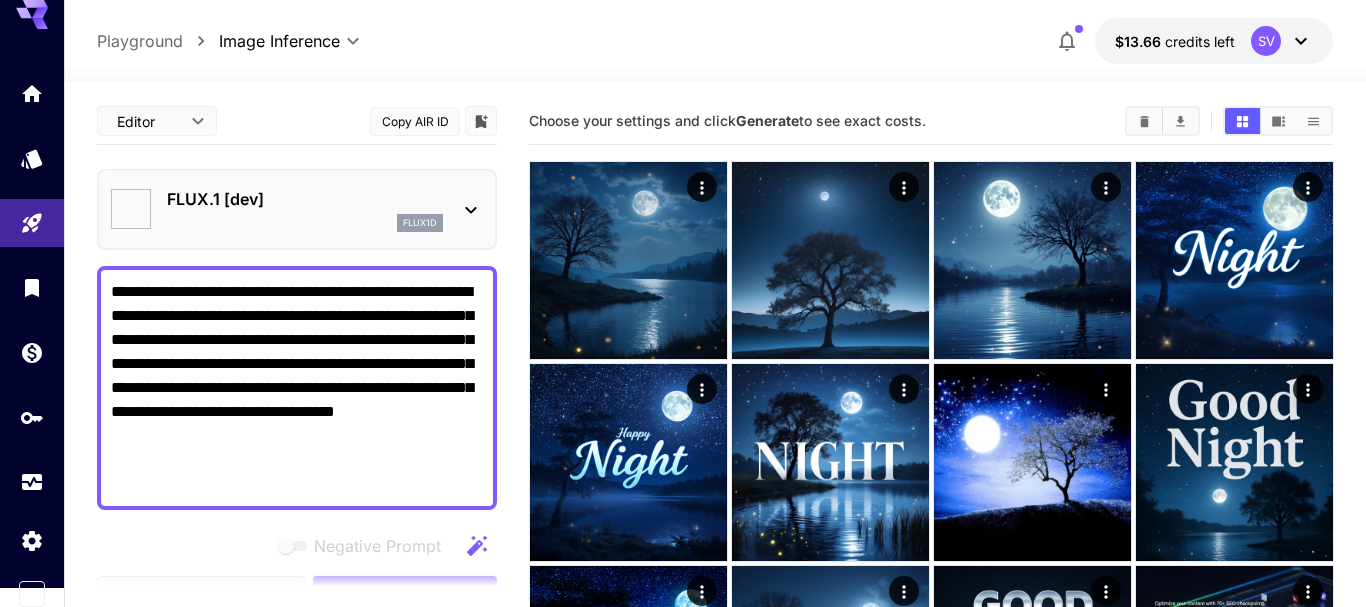 type on "**" 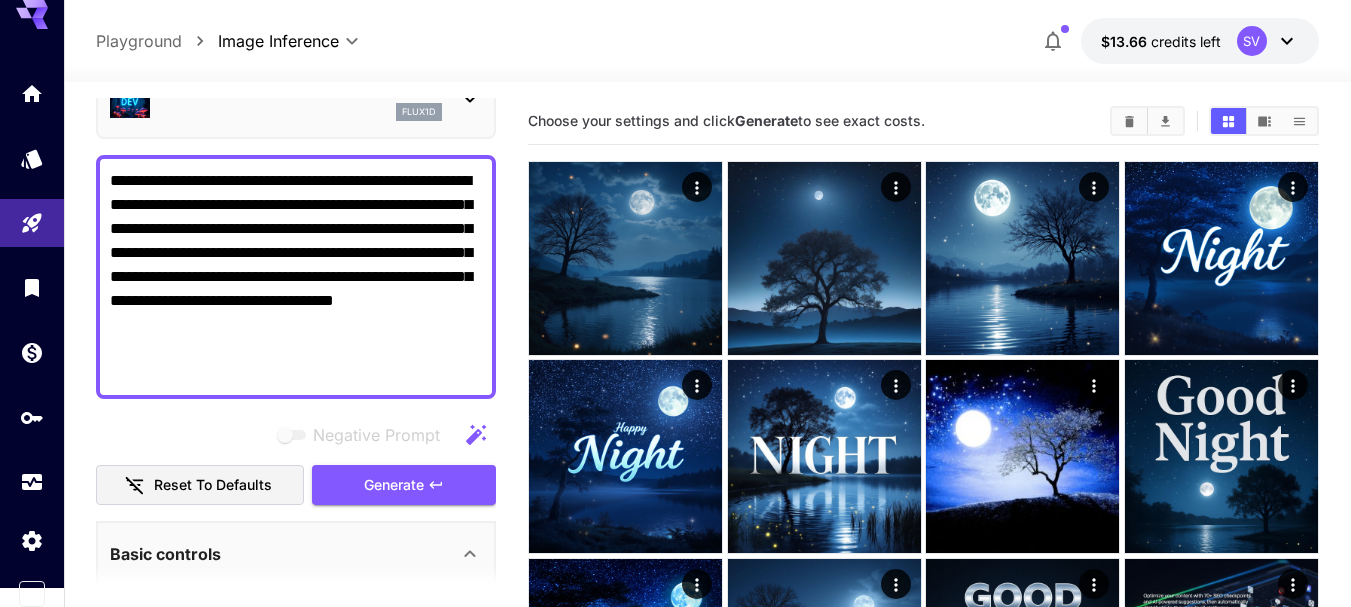 scroll, scrollTop: 112, scrollLeft: 0, axis: vertical 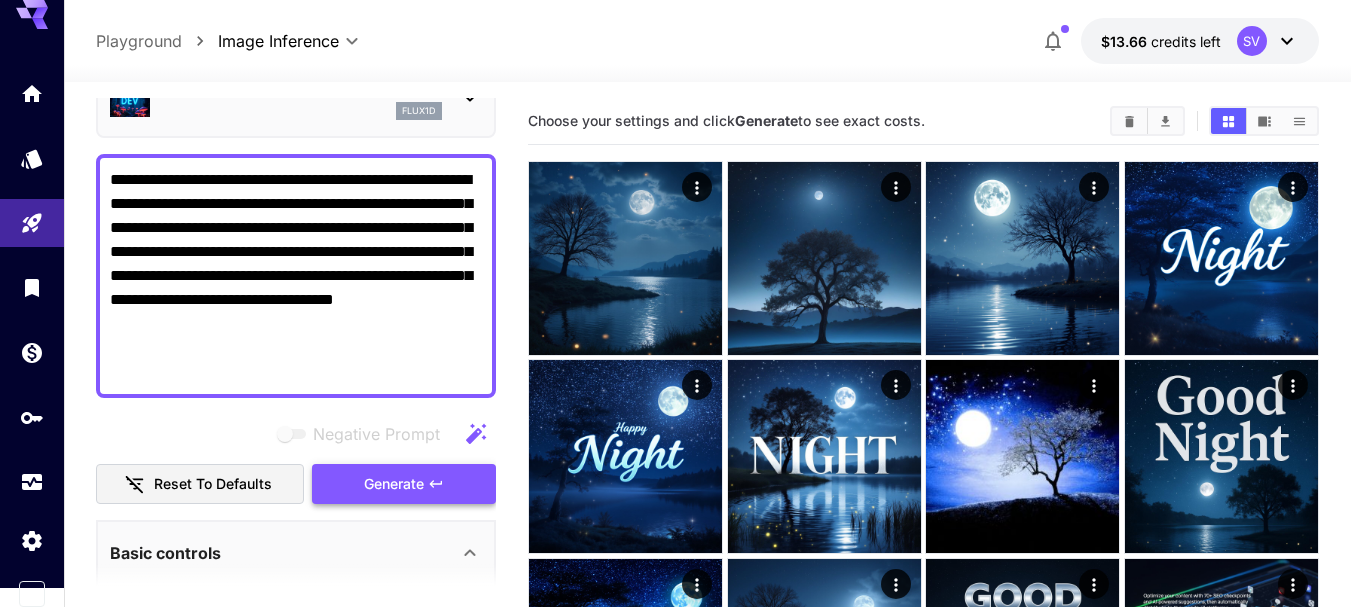 click on "Generate" at bounding box center [404, 484] 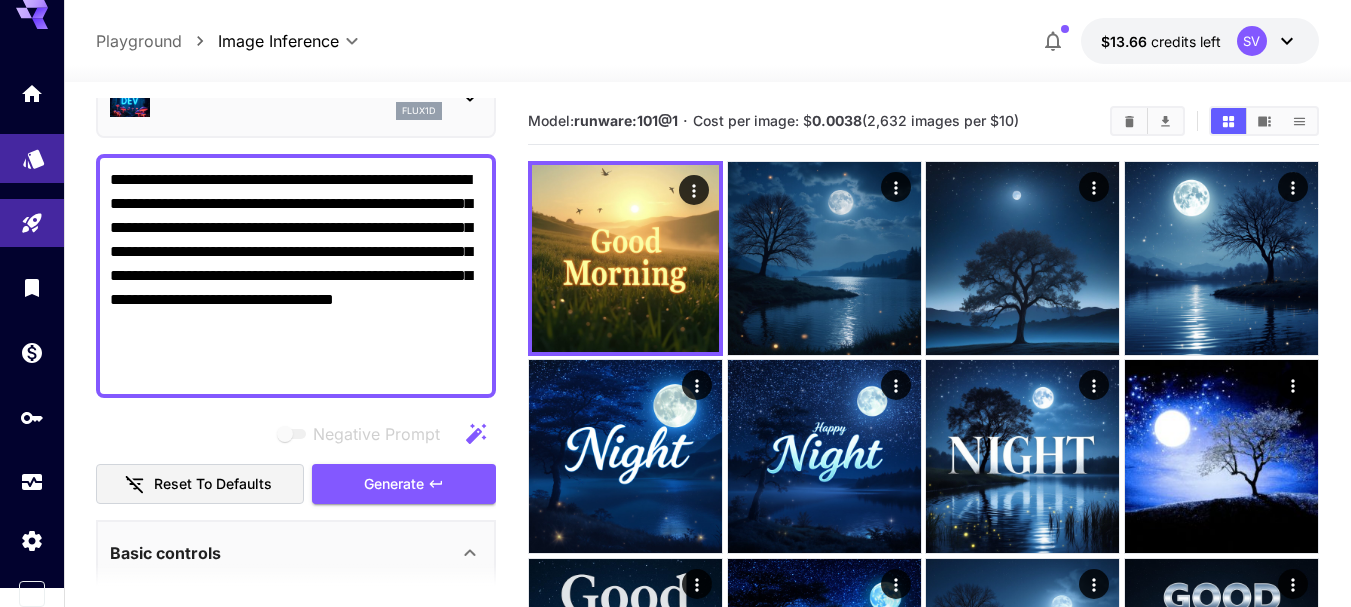 drag, startPoint x: 375, startPoint y: 326, endPoint x: 43, endPoint y: 172, distance: 365.97815 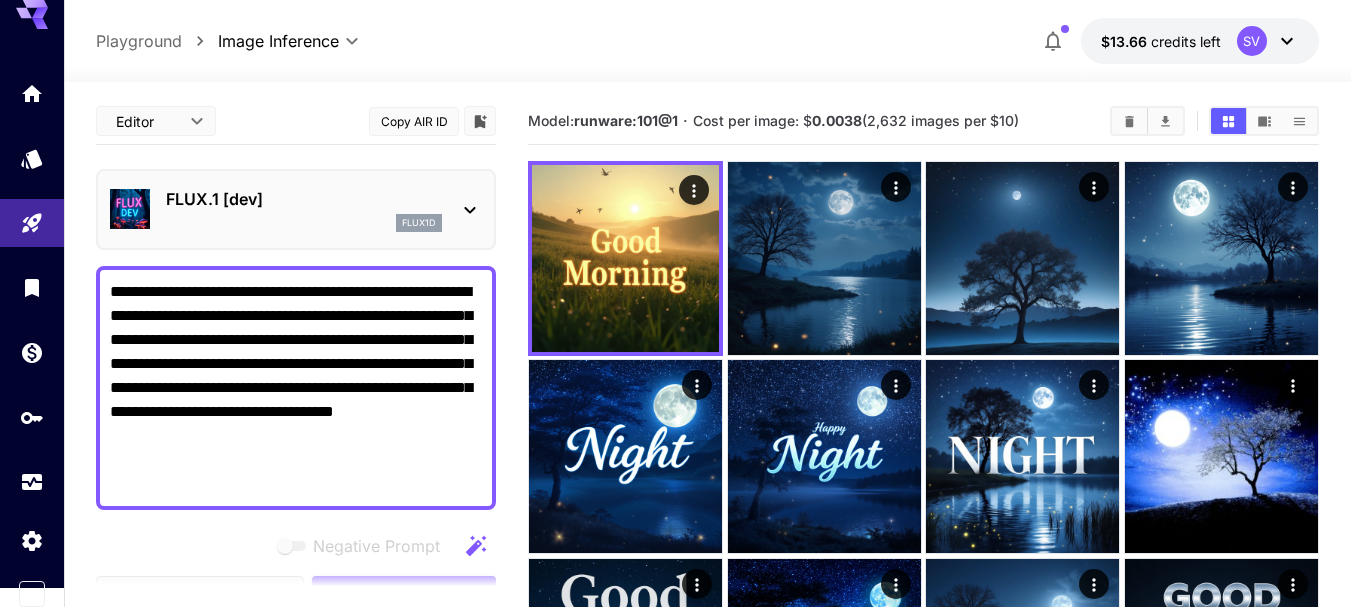 scroll, scrollTop: 1, scrollLeft: 0, axis: vertical 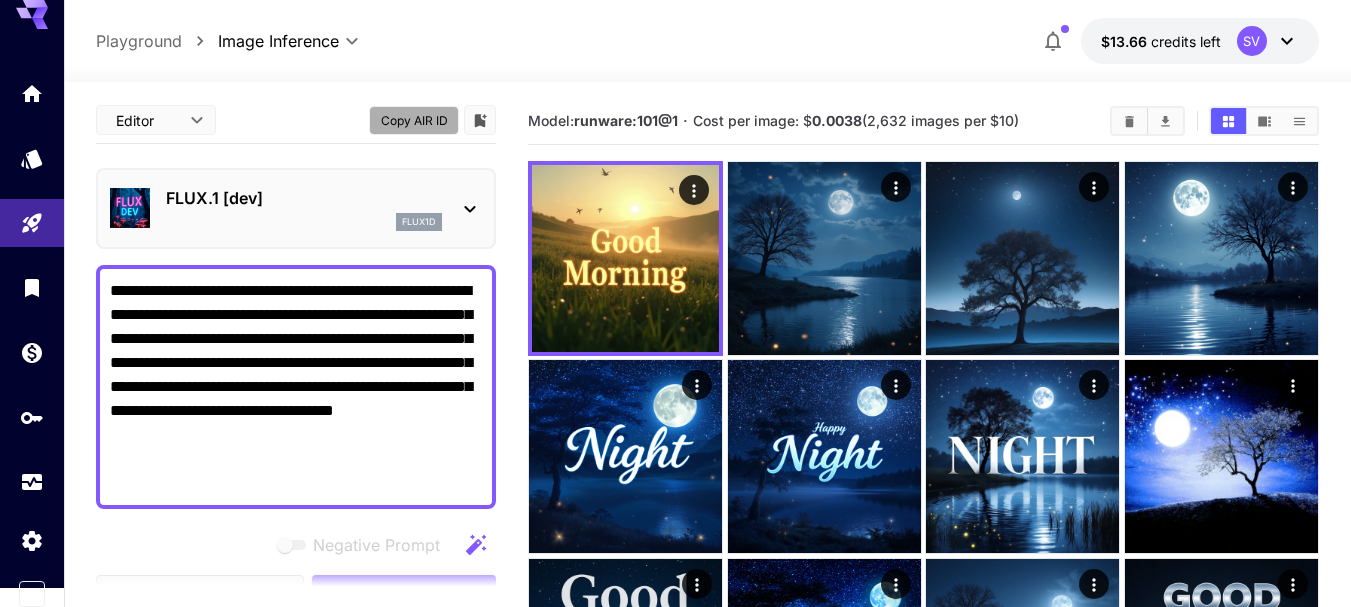 click on "Copy AIR ID" at bounding box center (414, 120) 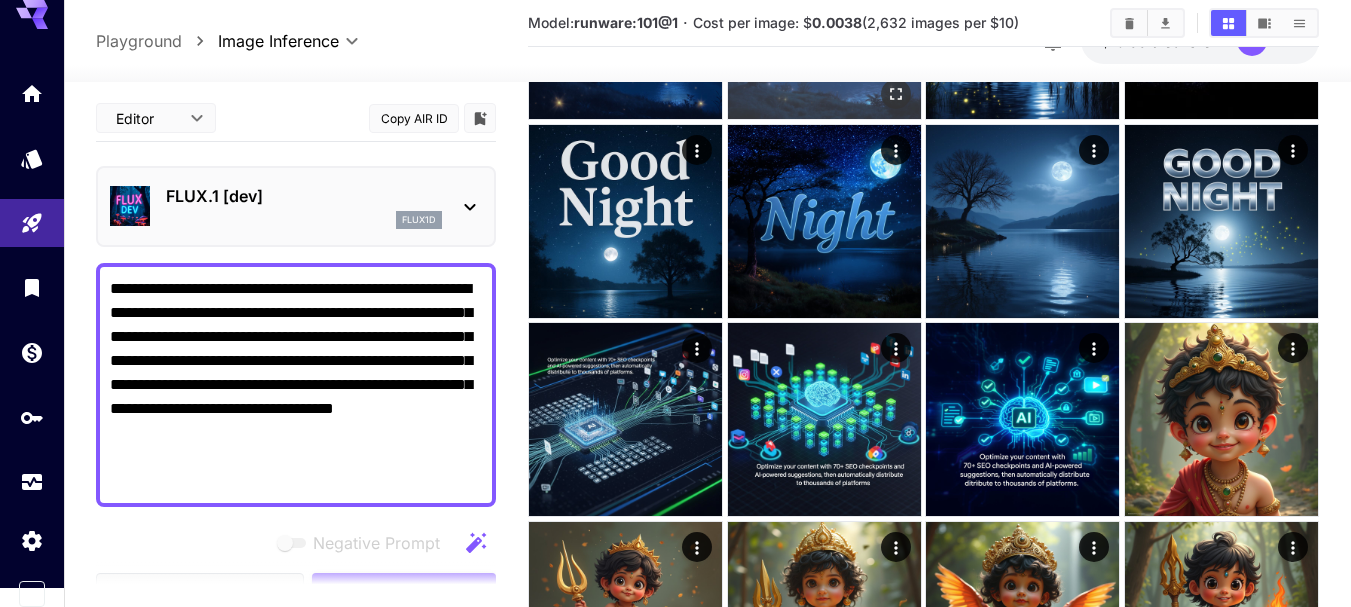 scroll, scrollTop: 435, scrollLeft: 0, axis: vertical 